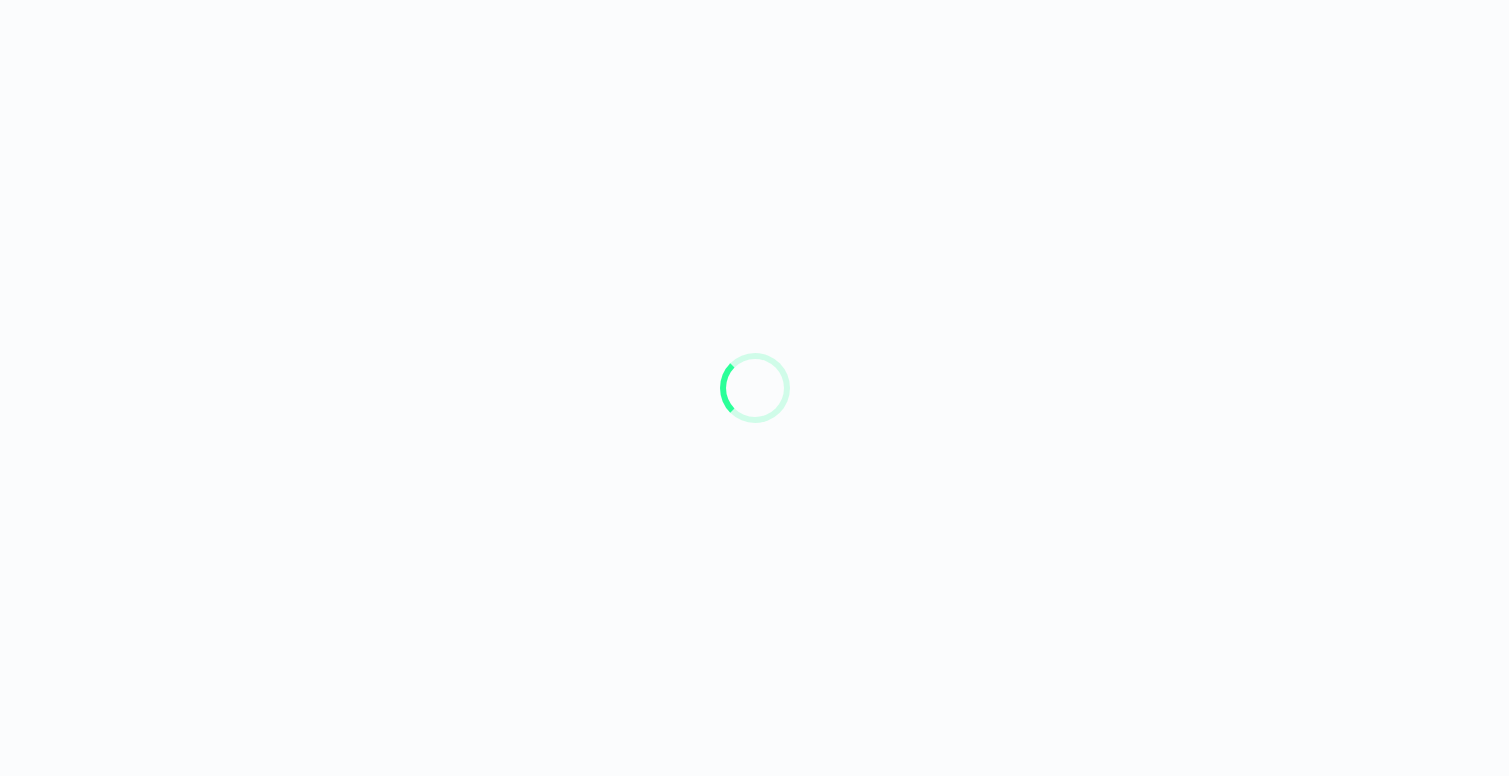scroll, scrollTop: 0, scrollLeft: 0, axis: both 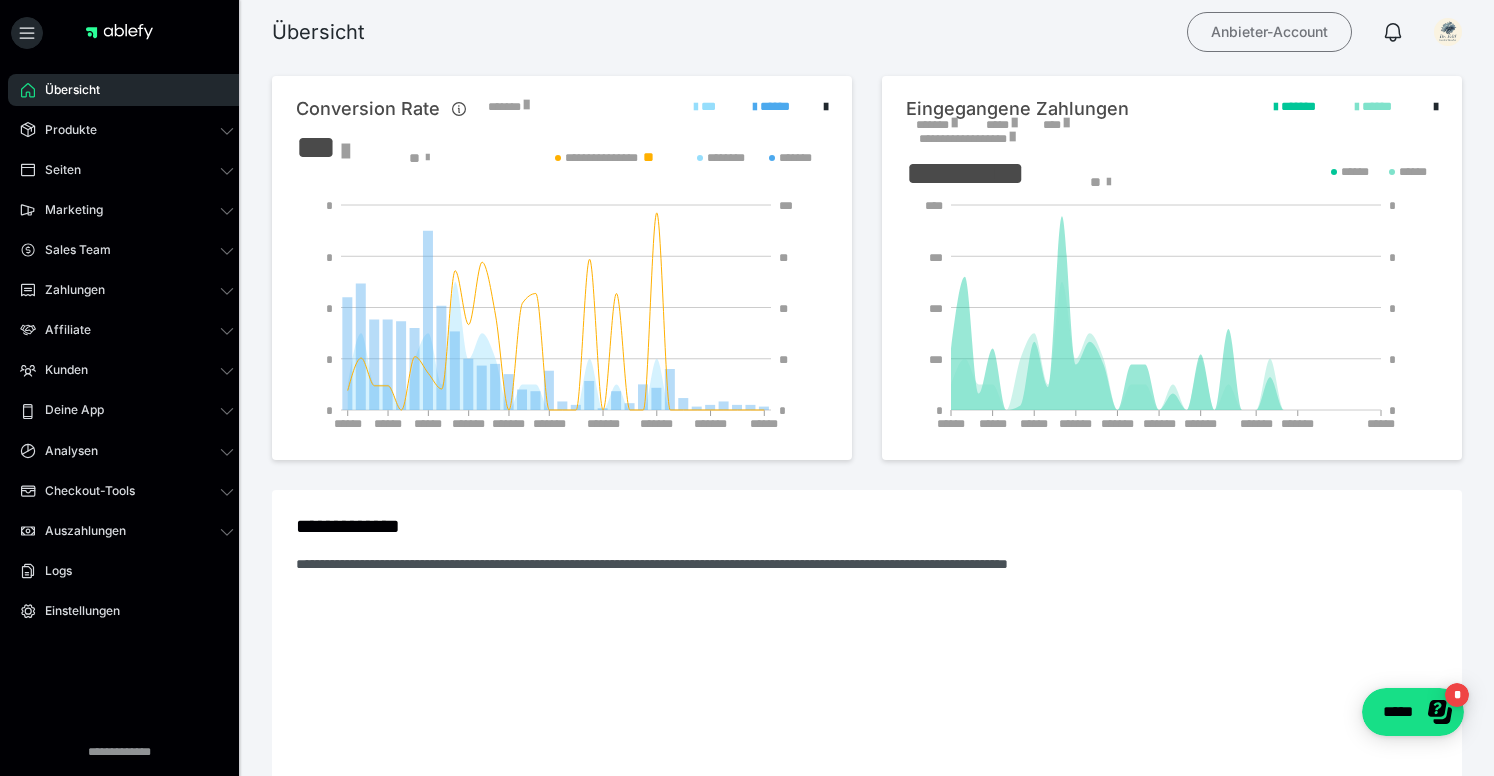 click on "Anbieter-Account" at bounding box center (1269, 32) 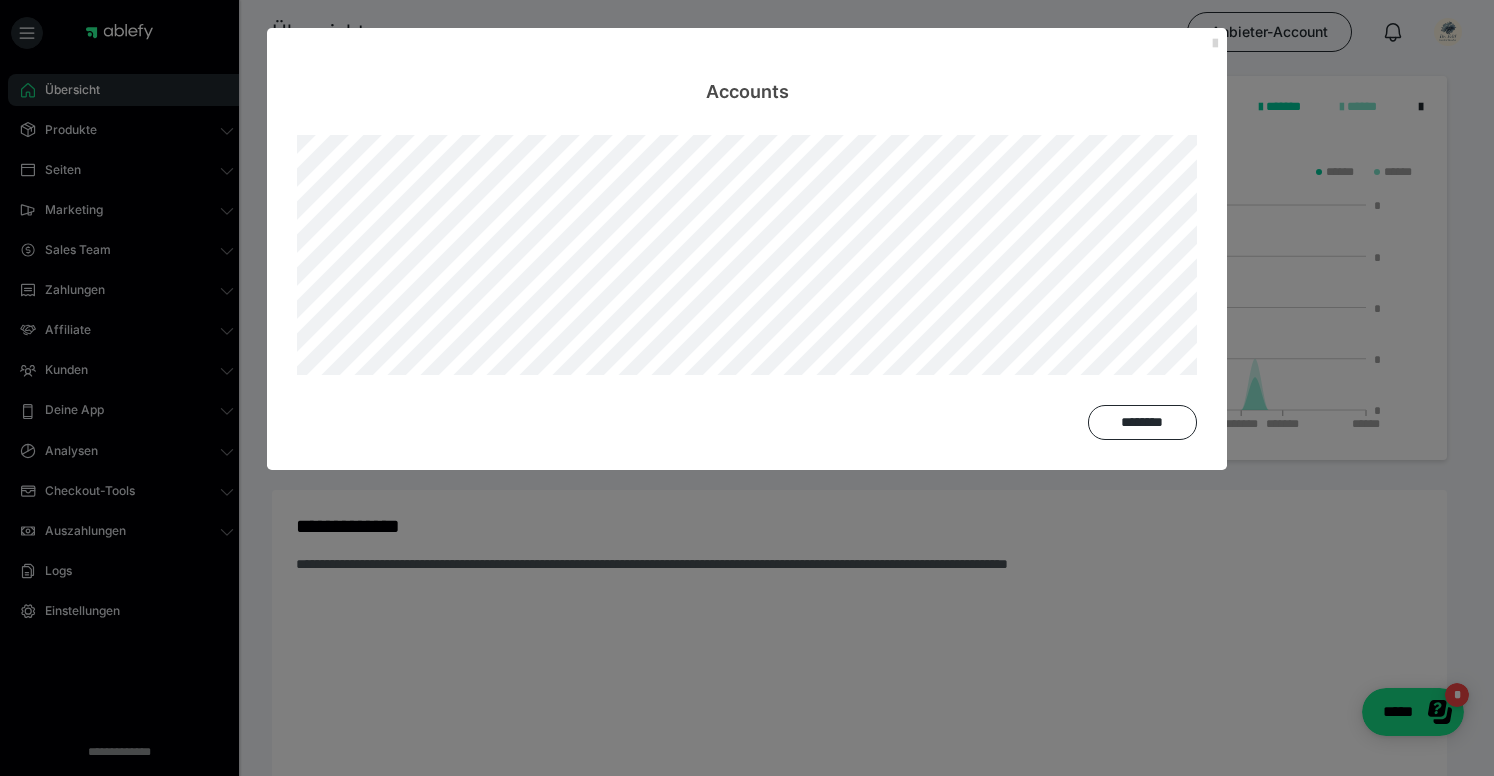 click at bounding box center (1215, 44) 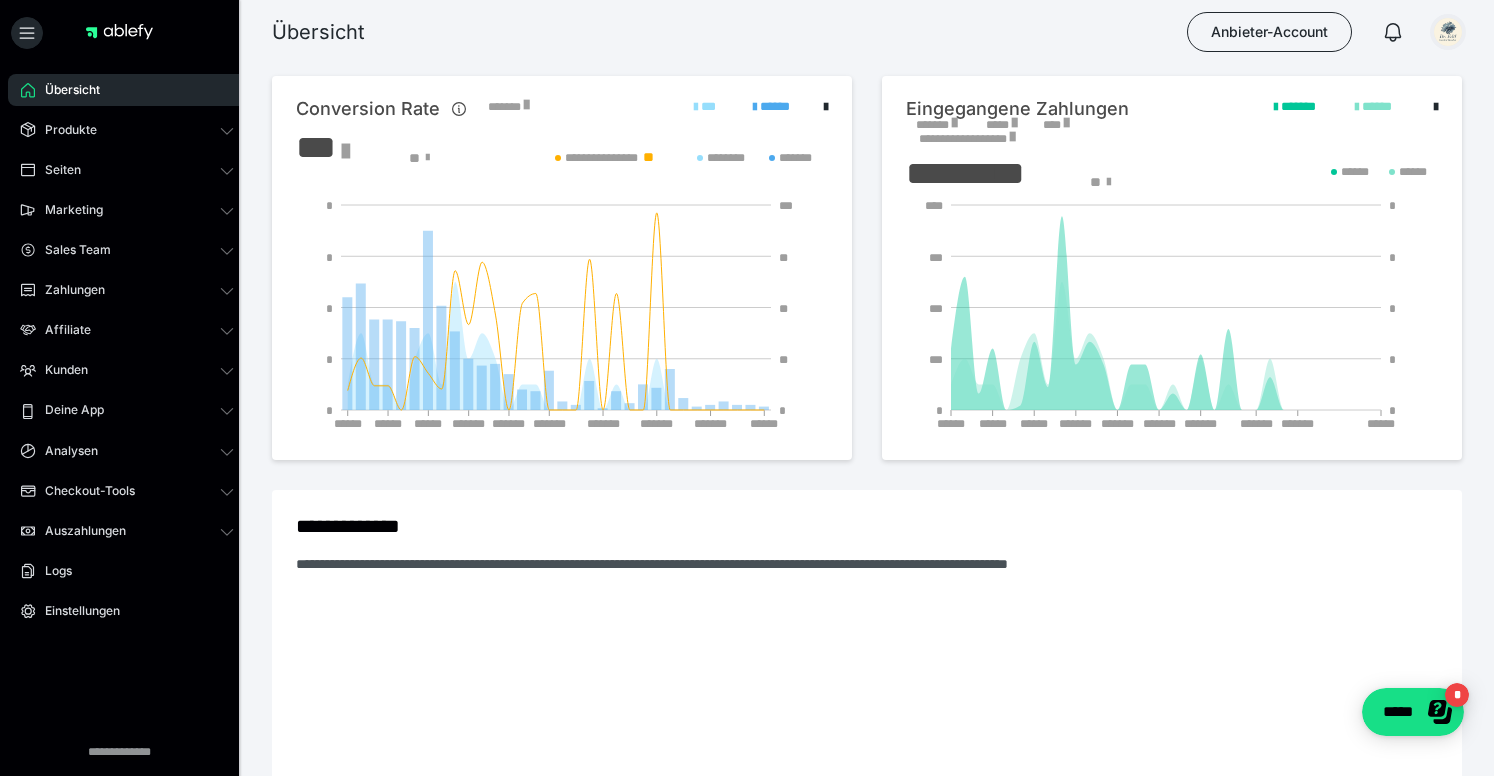click at bounding box center (1448, 32) 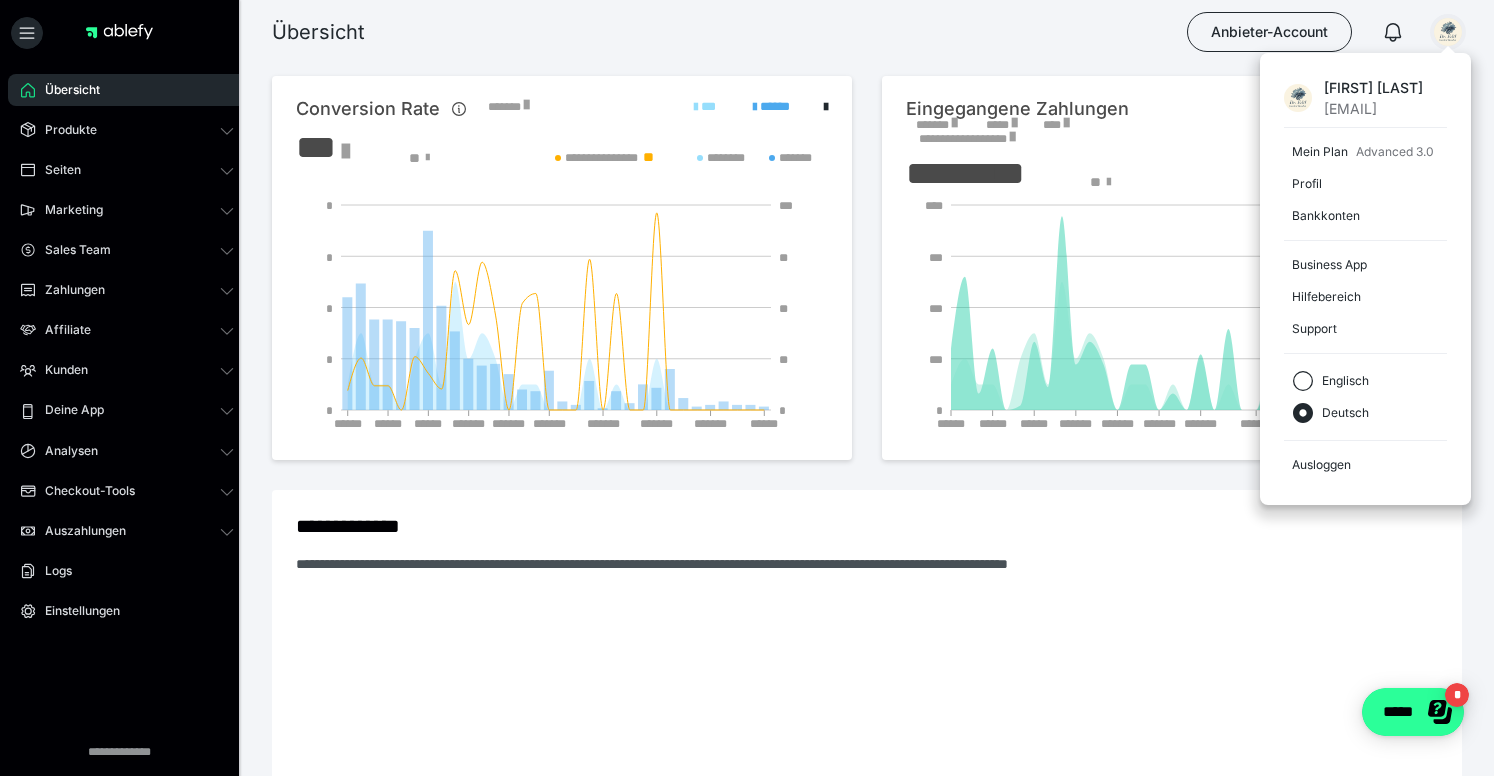 click on "*****" at bounding box center [1413, 712] 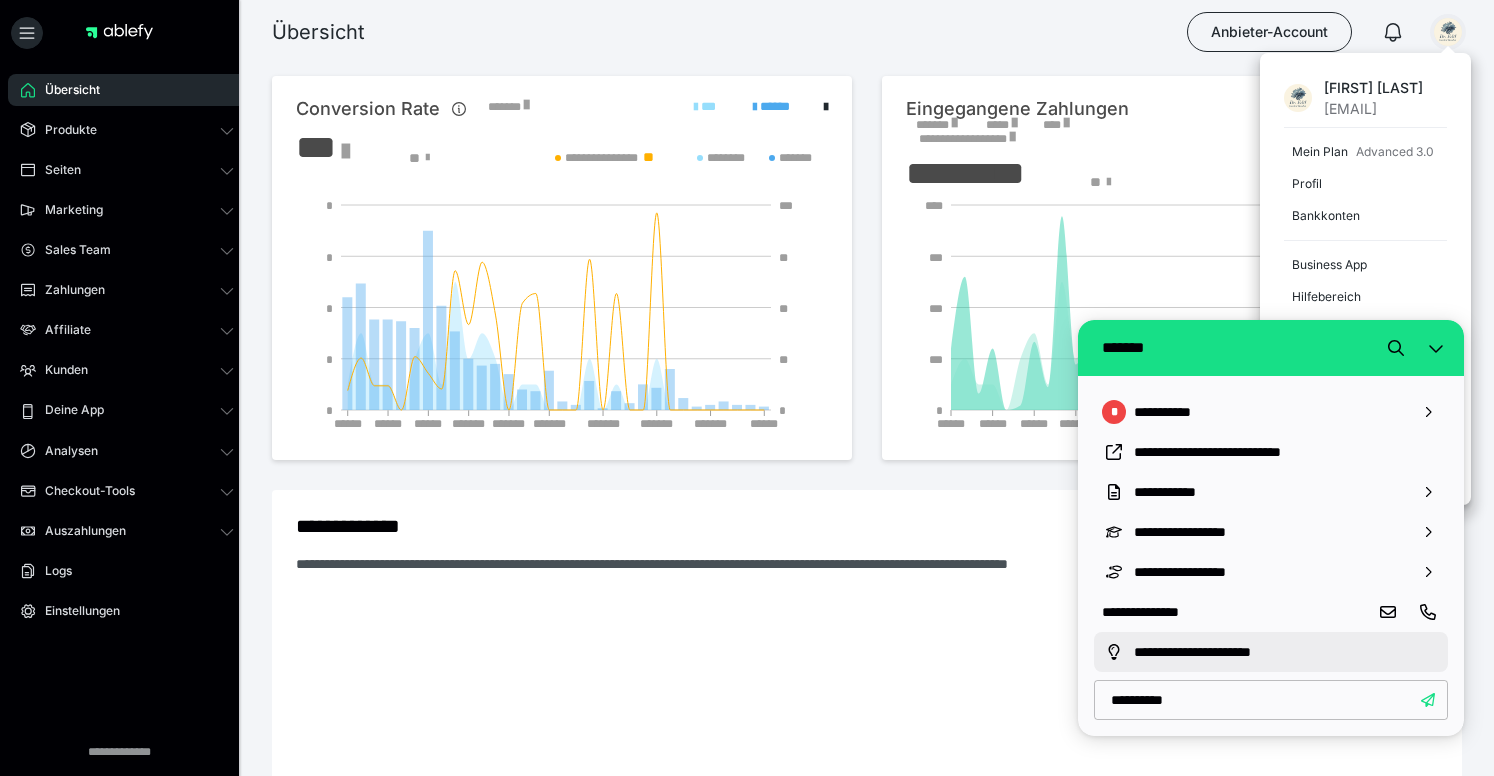 type on "**********" 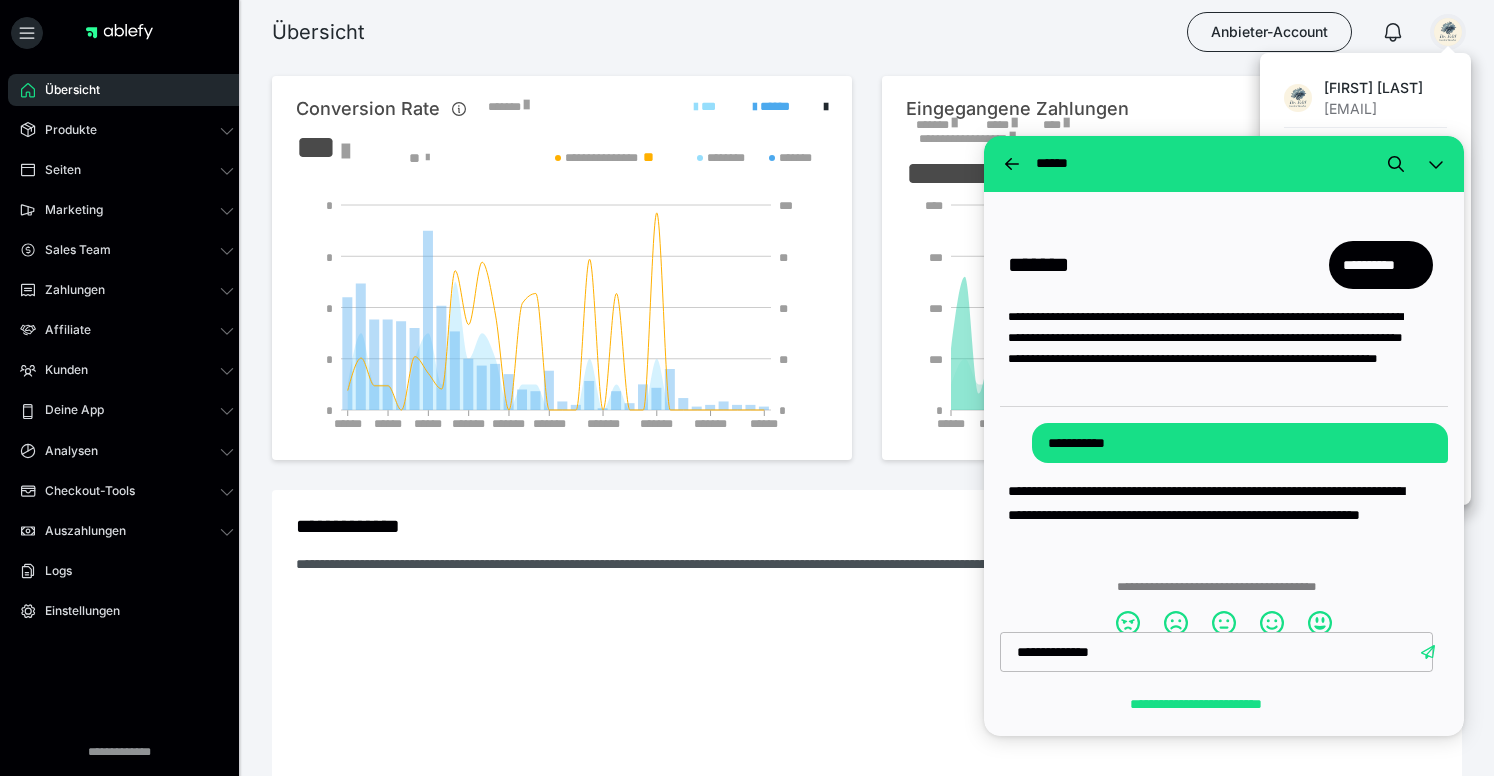 type on "**********" 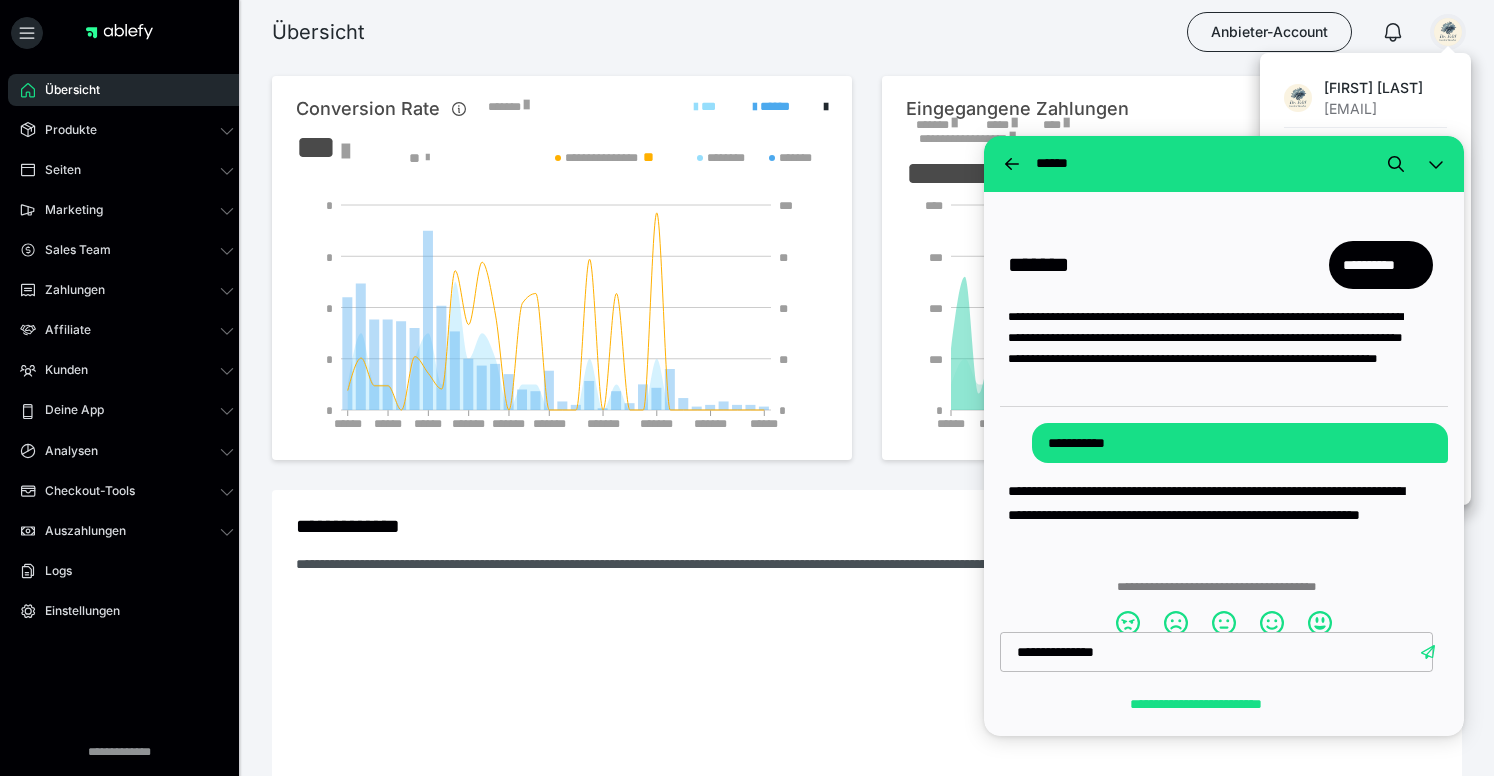 type 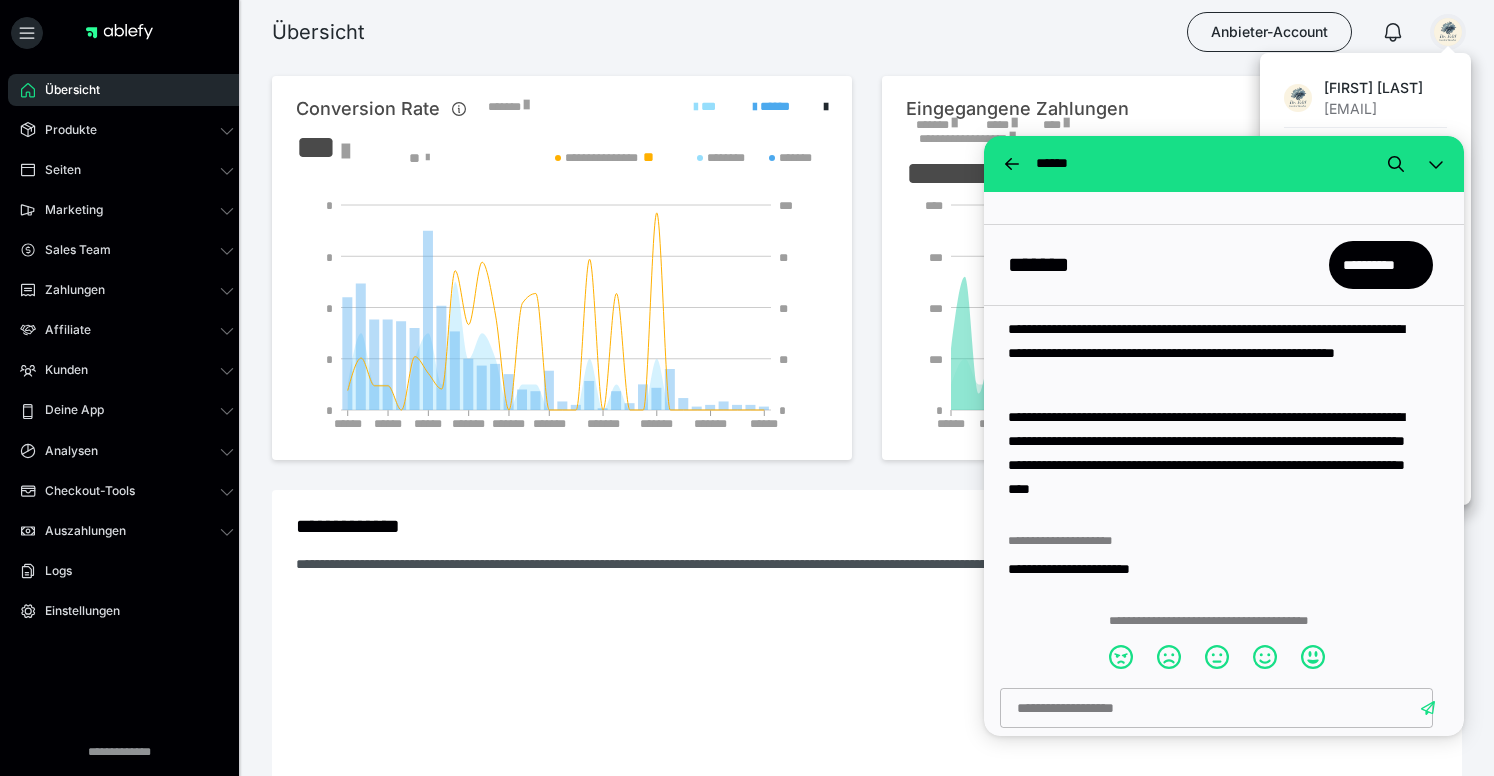 scroll, scrollTop: 539, scrollLeft: 0, axis: vertical 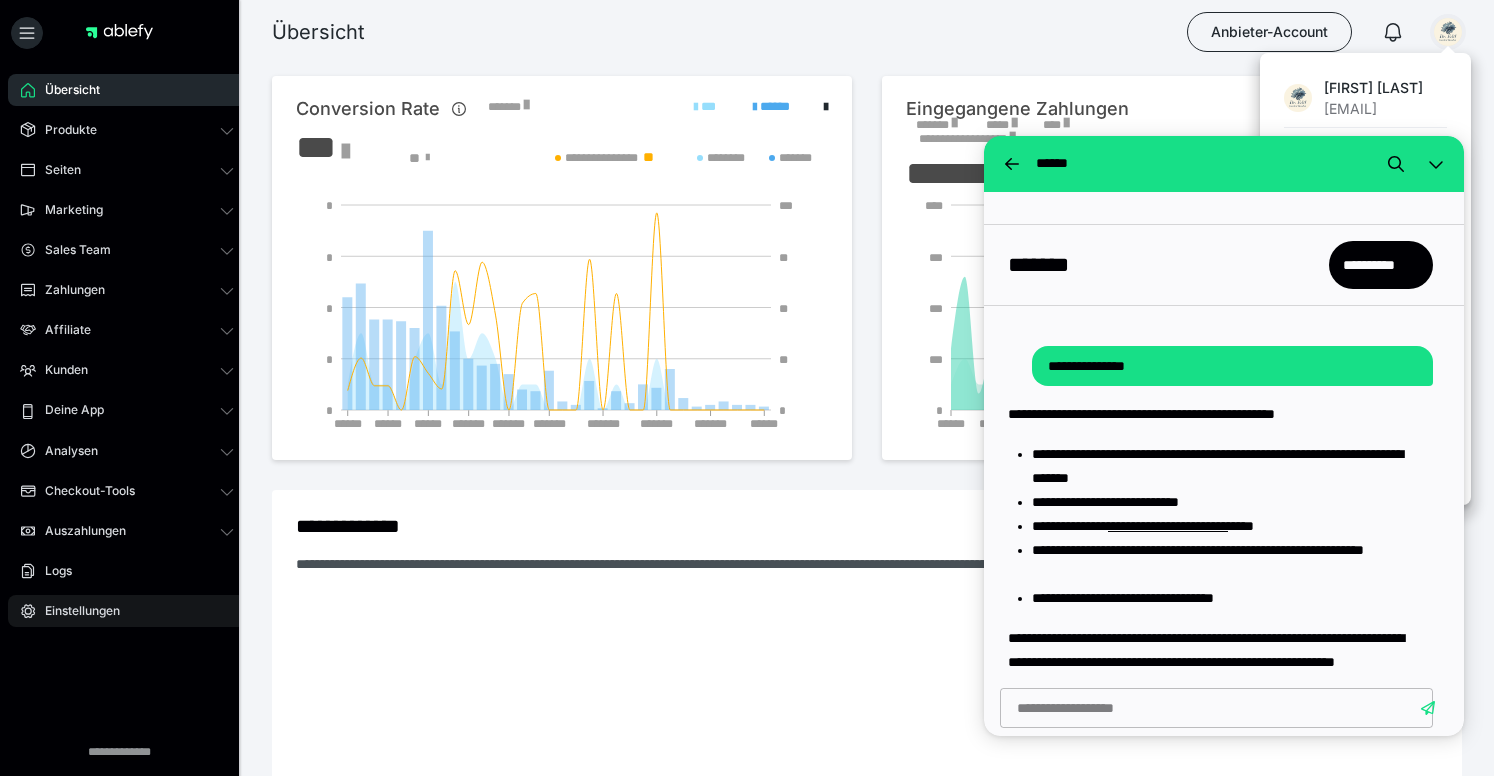 click on "Einstellungen" at bounding box center [75, 611] 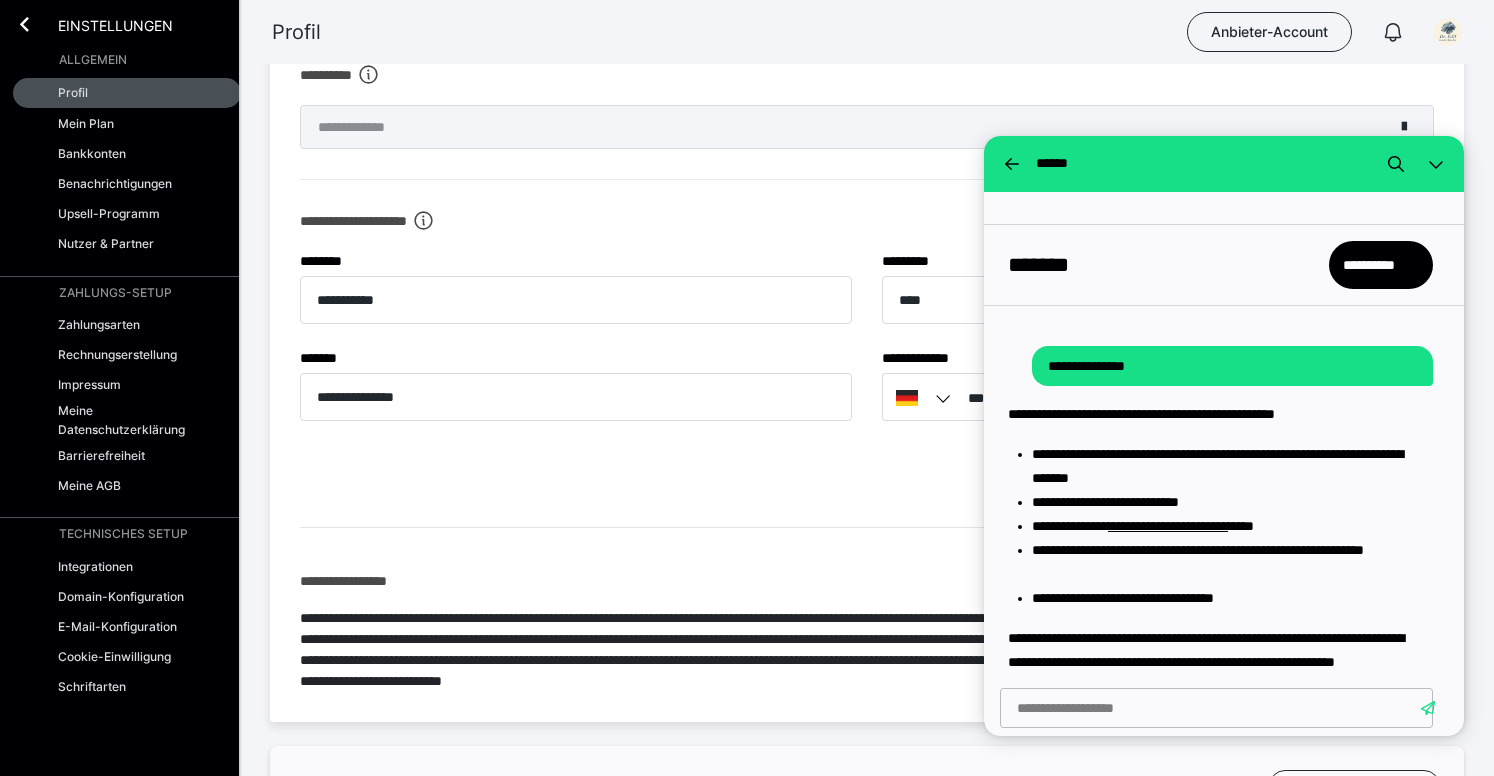 scroll, scrollTop: 690, scrollLeft: 0, axis: vertical 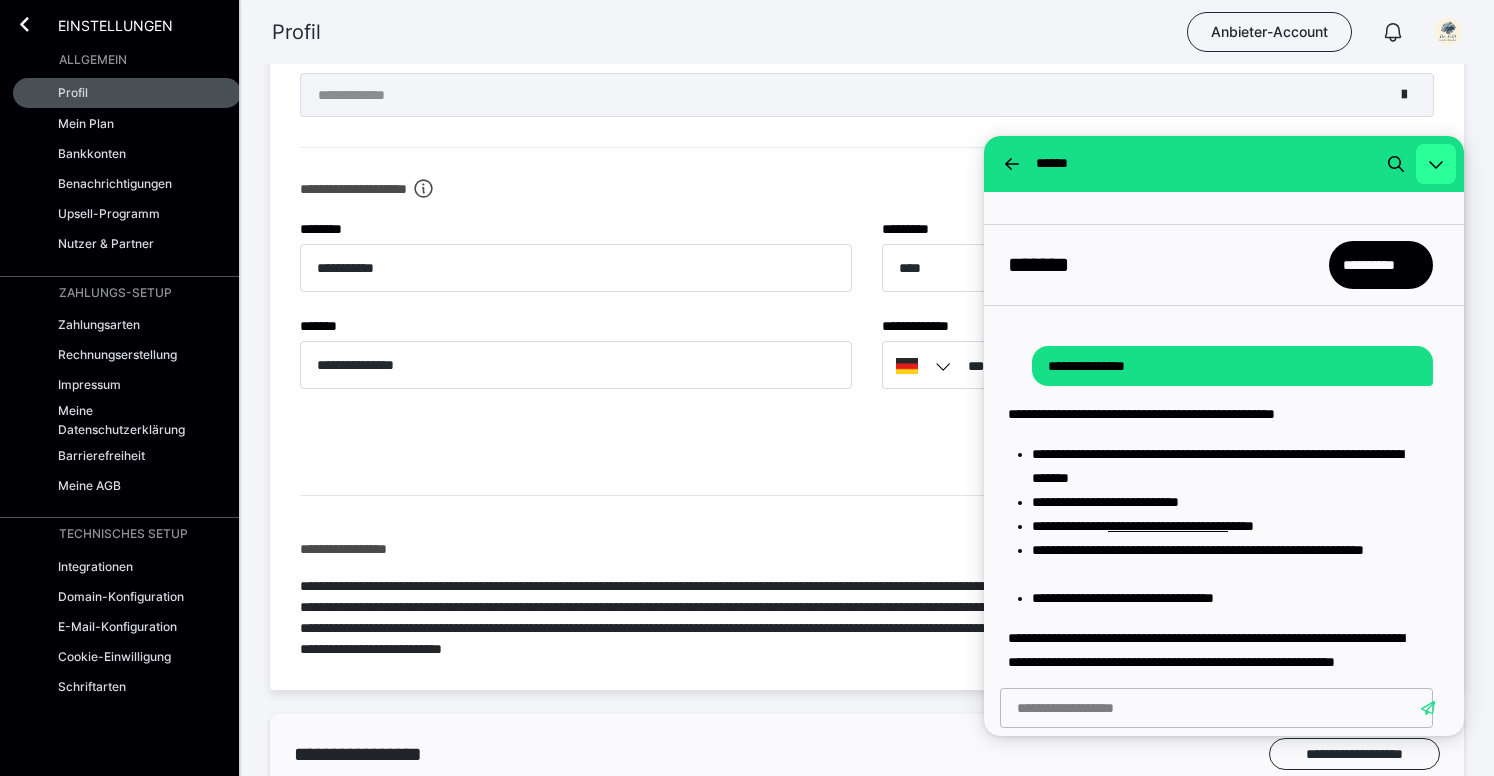 click 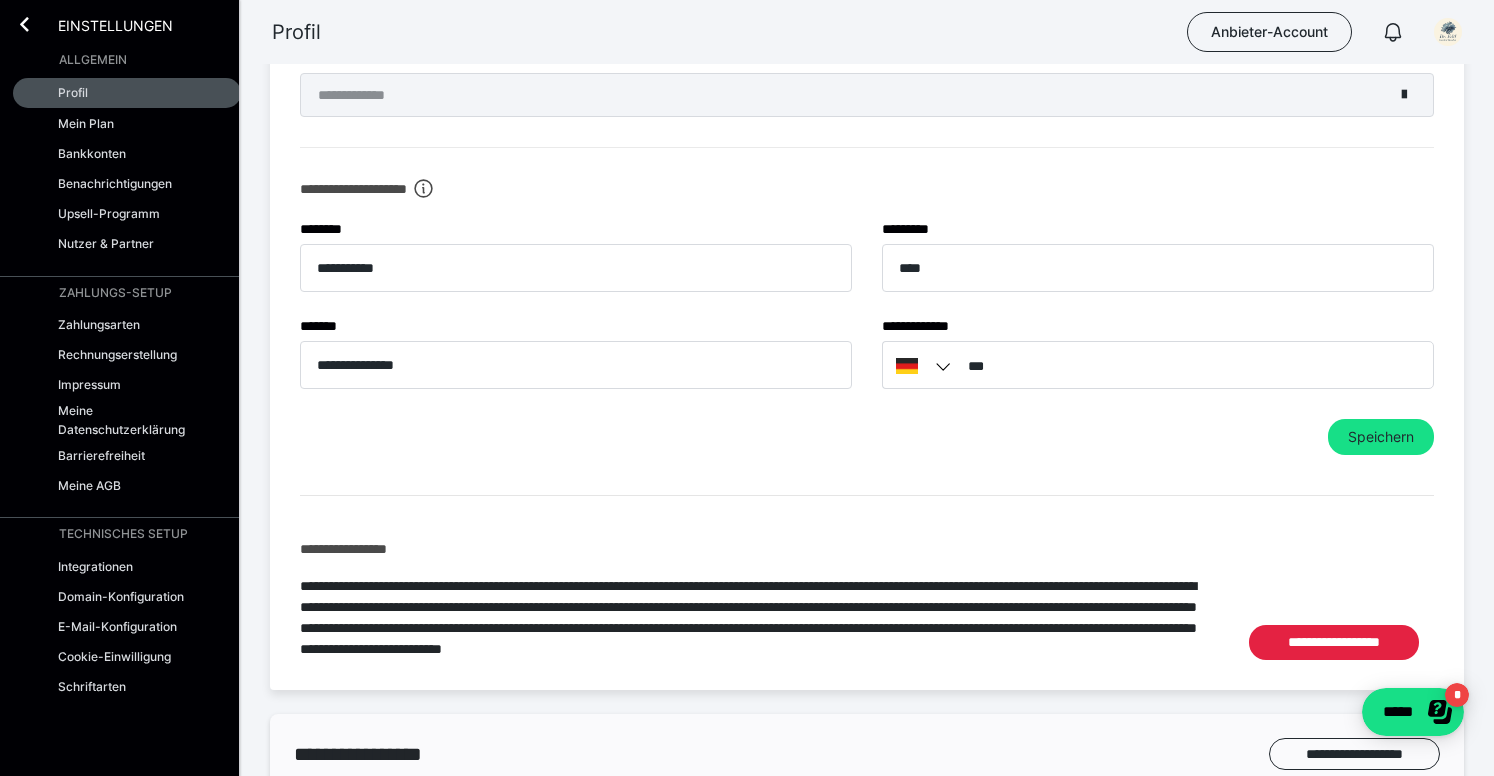scroll, scrollTop: 0, scrollLeft: 0, axis: both 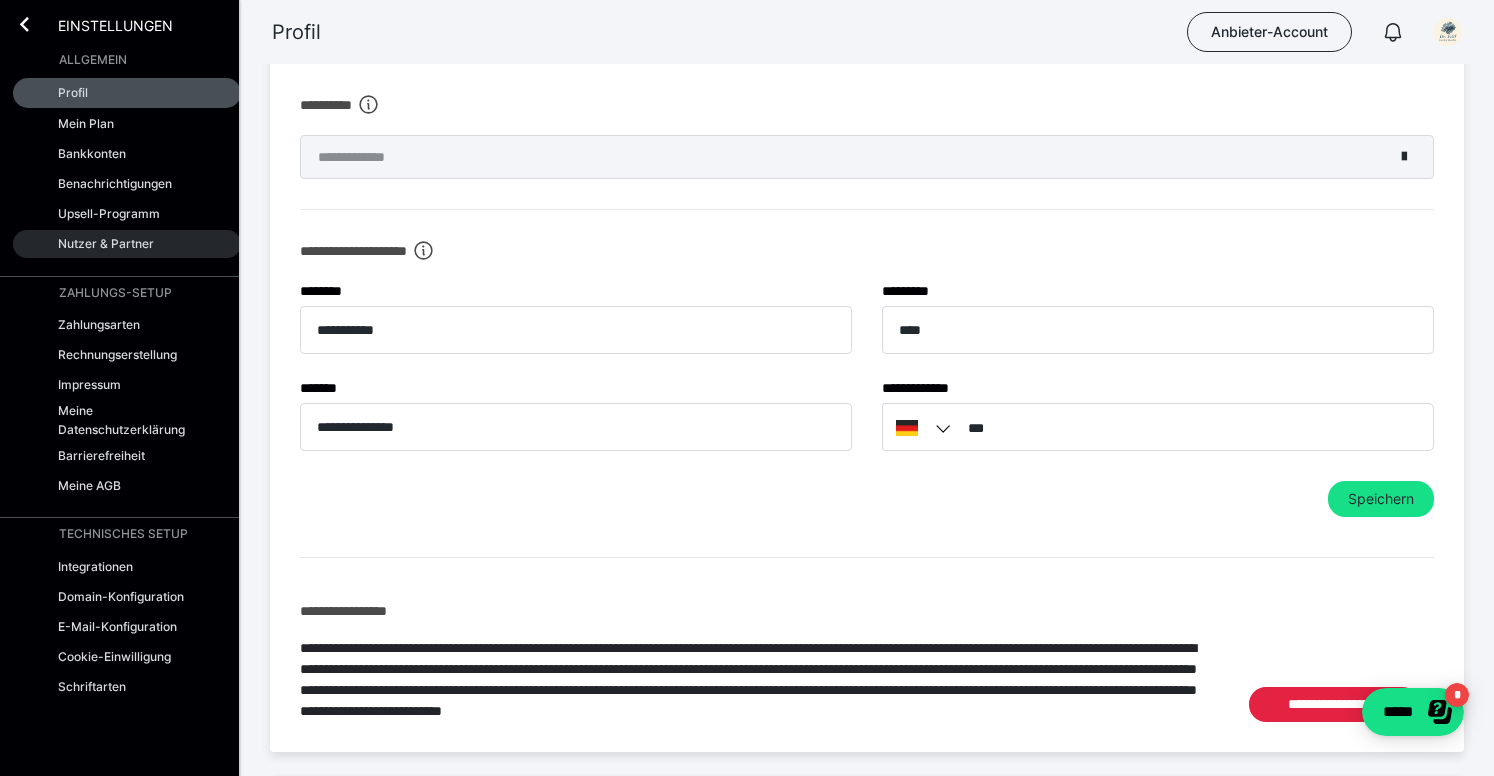 click on "Nutzer & Partner" at bounding box center [106, 243] 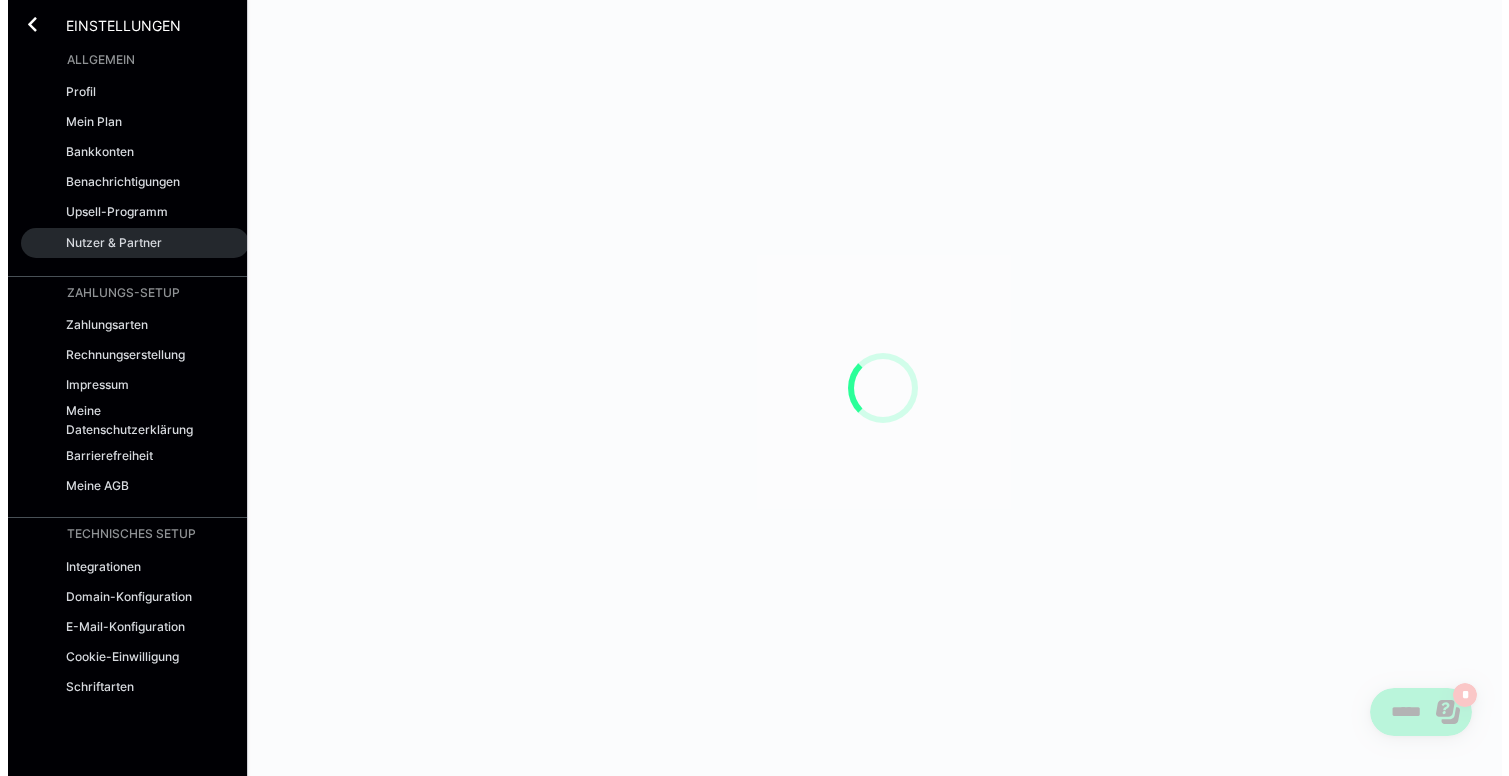 scroll, scrollTop: 0, scrollLeft: 0, axis: both 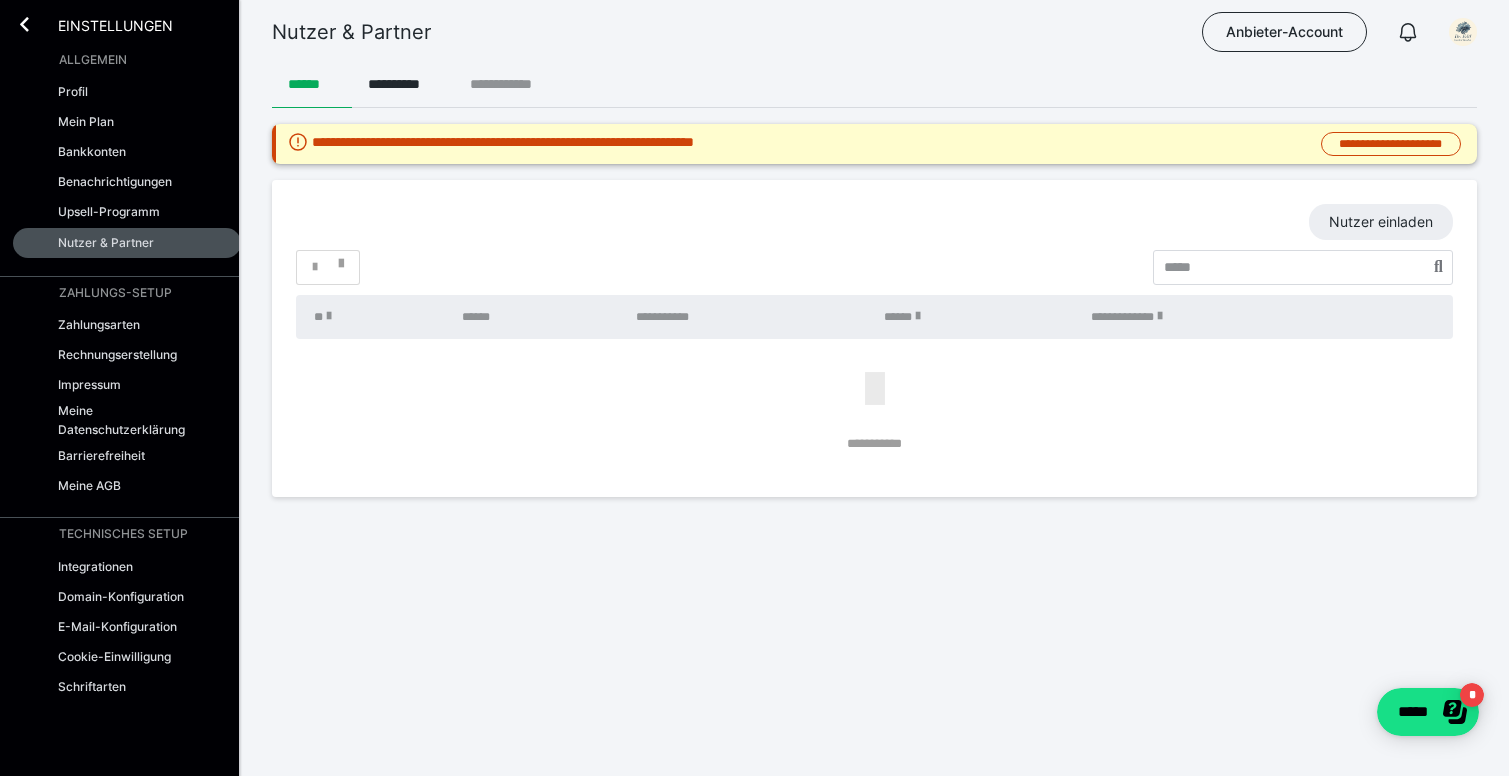 click on "**********" at bounding box center (511, 84) 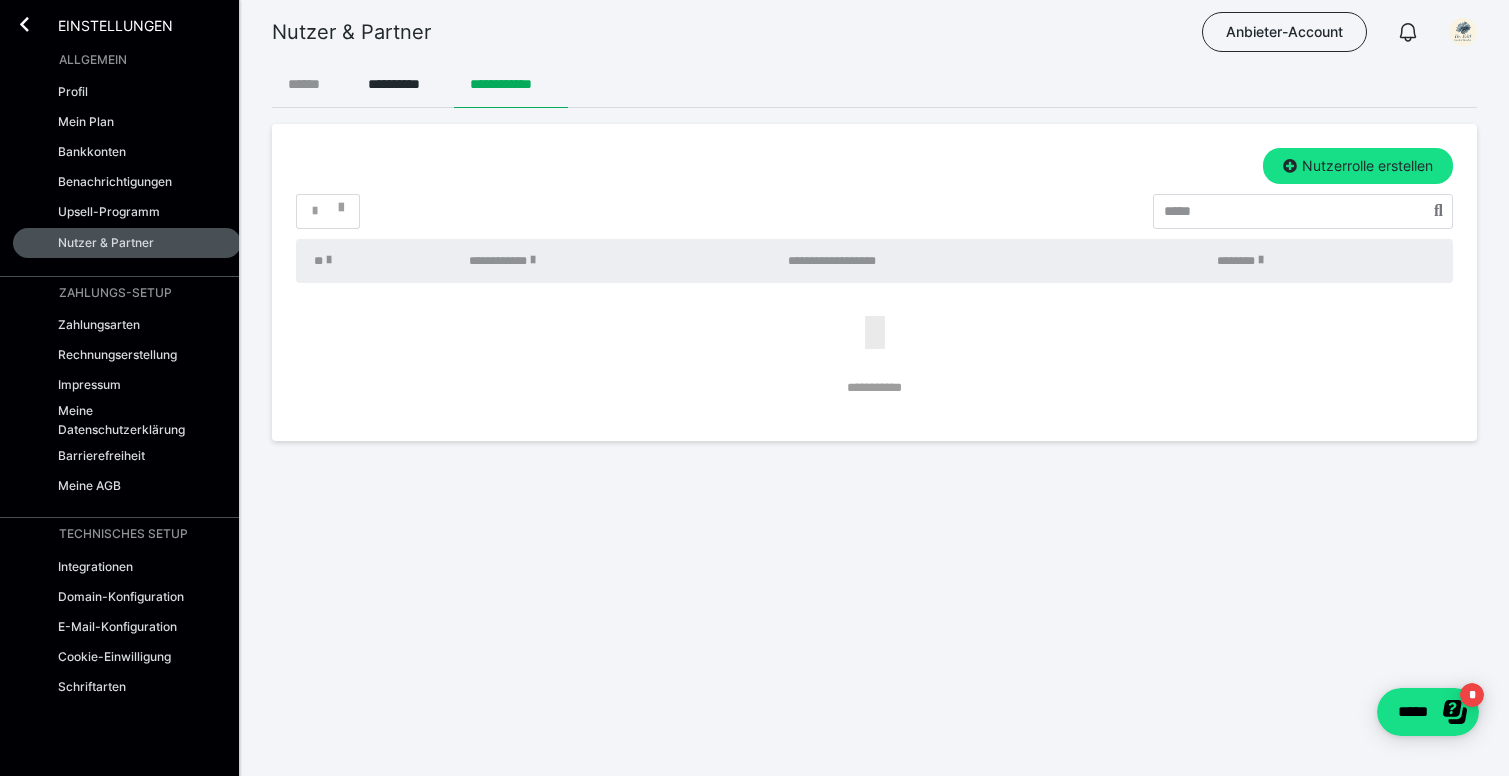 click on "******" at bounding box center [312, 84] 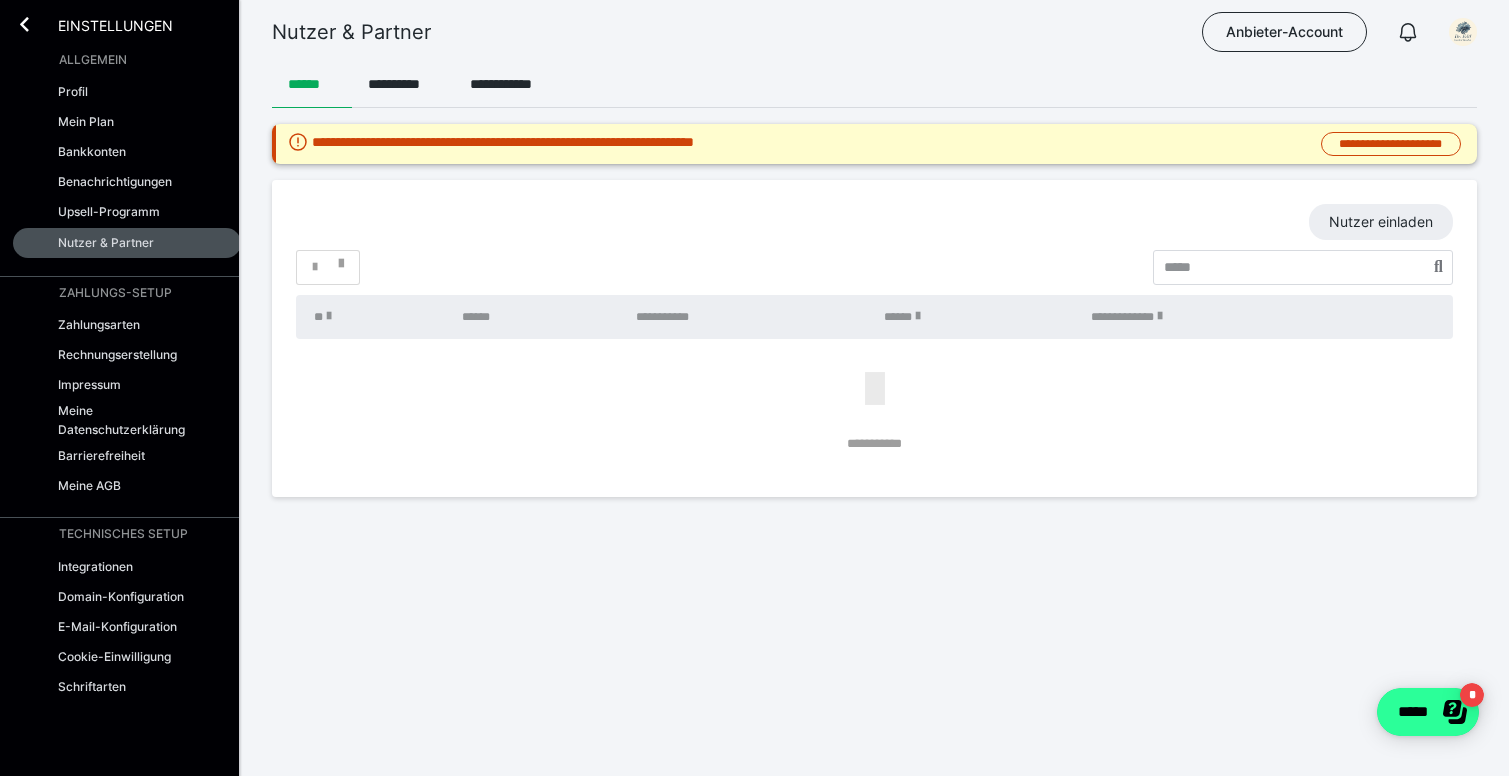 click 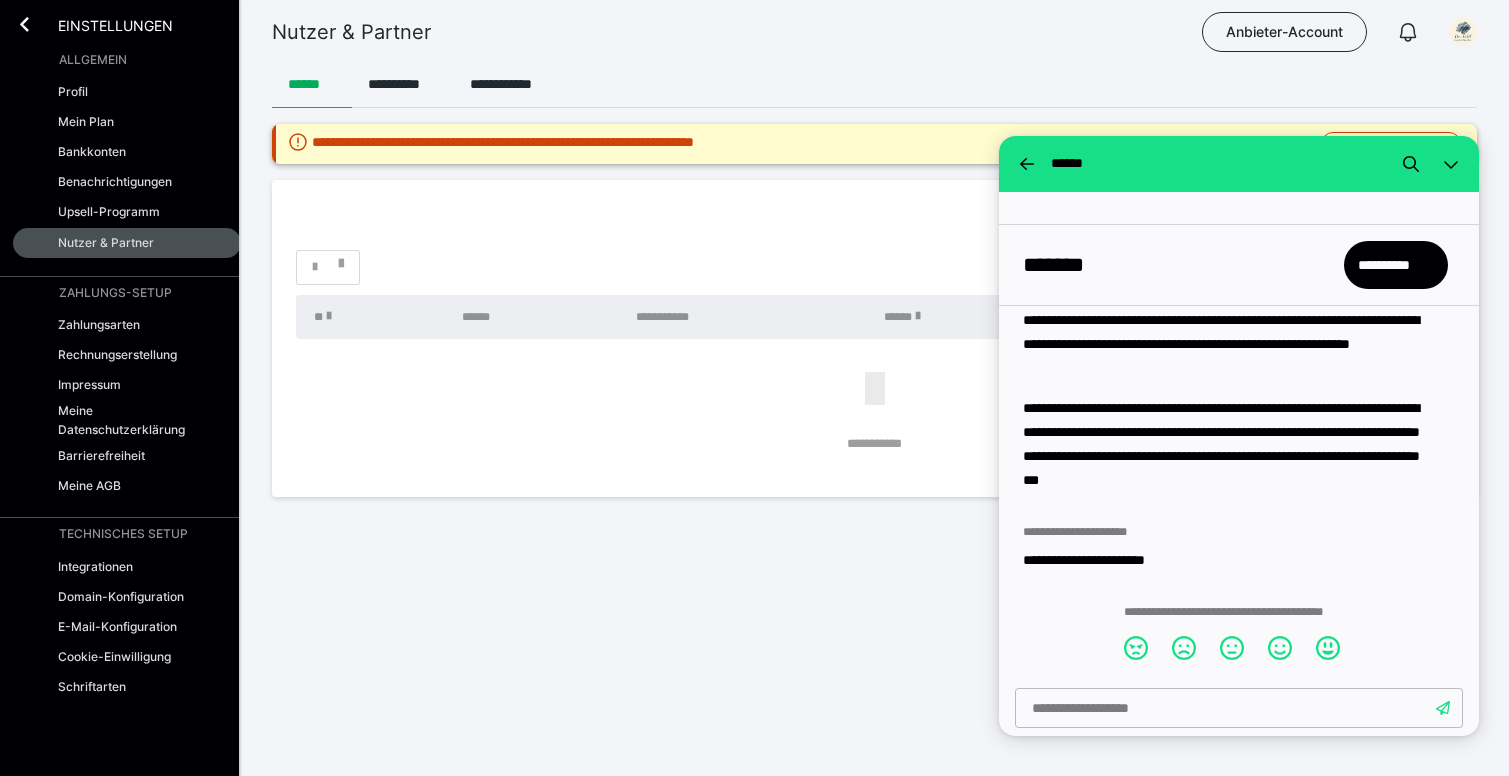 scroll, scrollTop: 539, scrollLeft: 0, axis: vertical 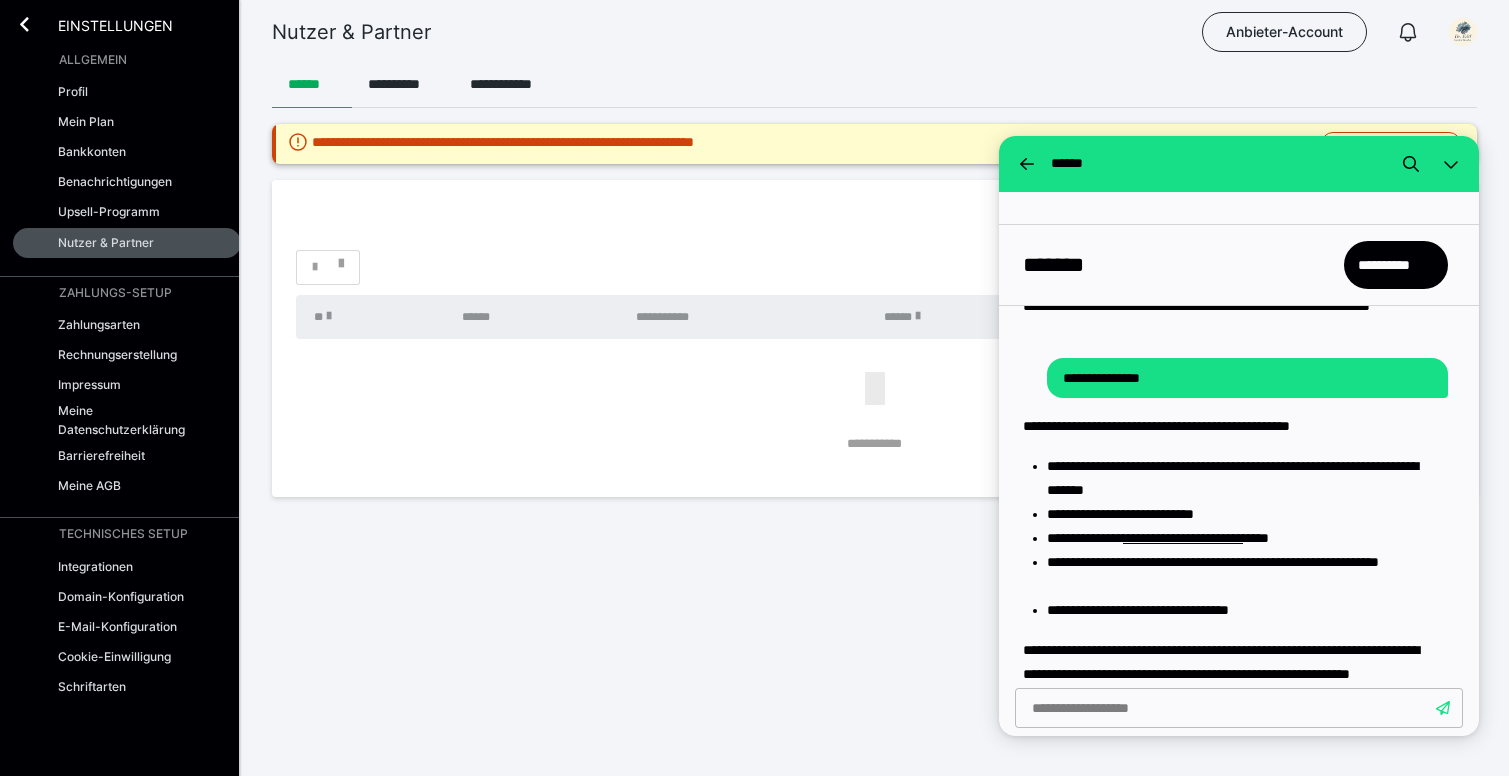 click on "*" at bounding box center (874, 267) 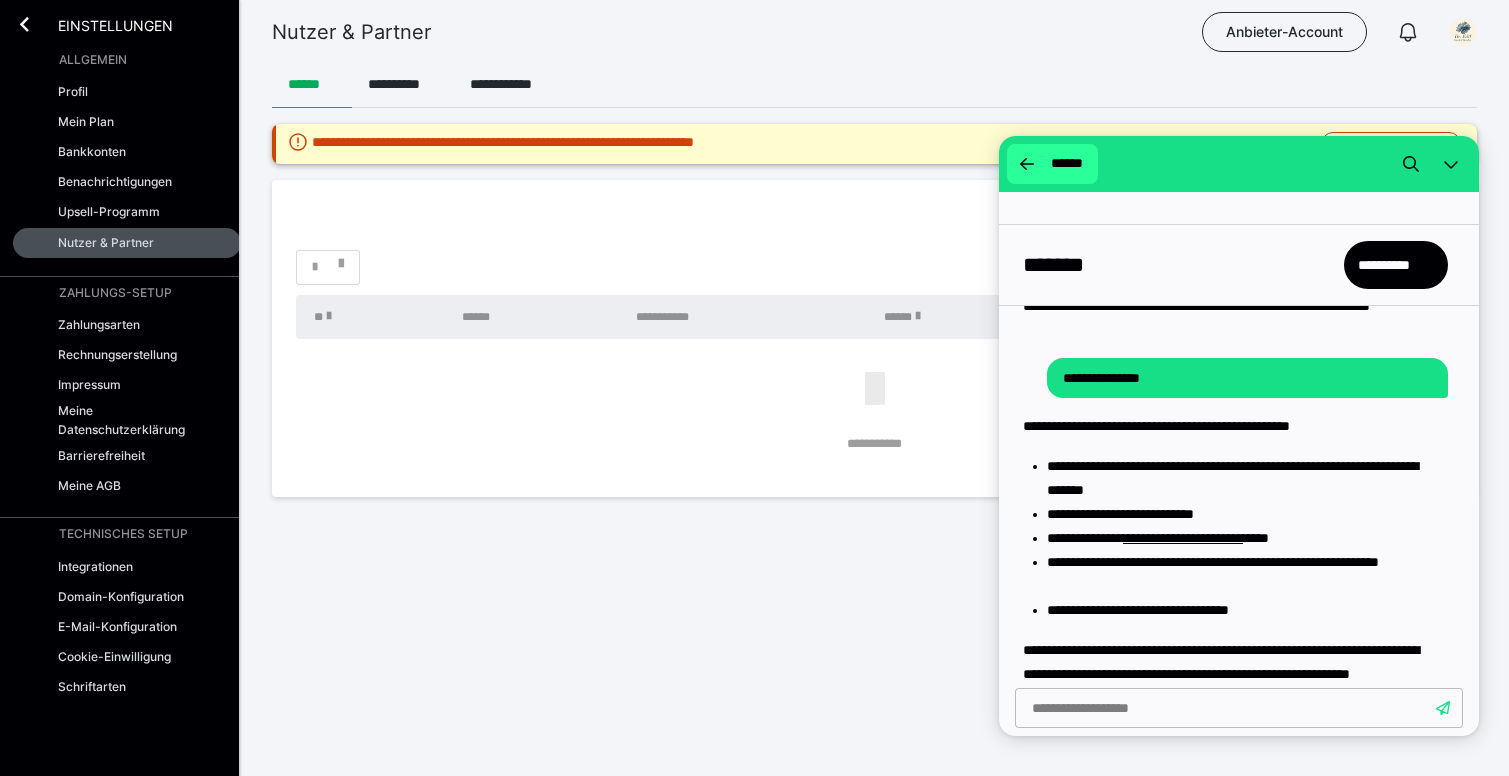click on "******" at bounding box center [1052, 164] 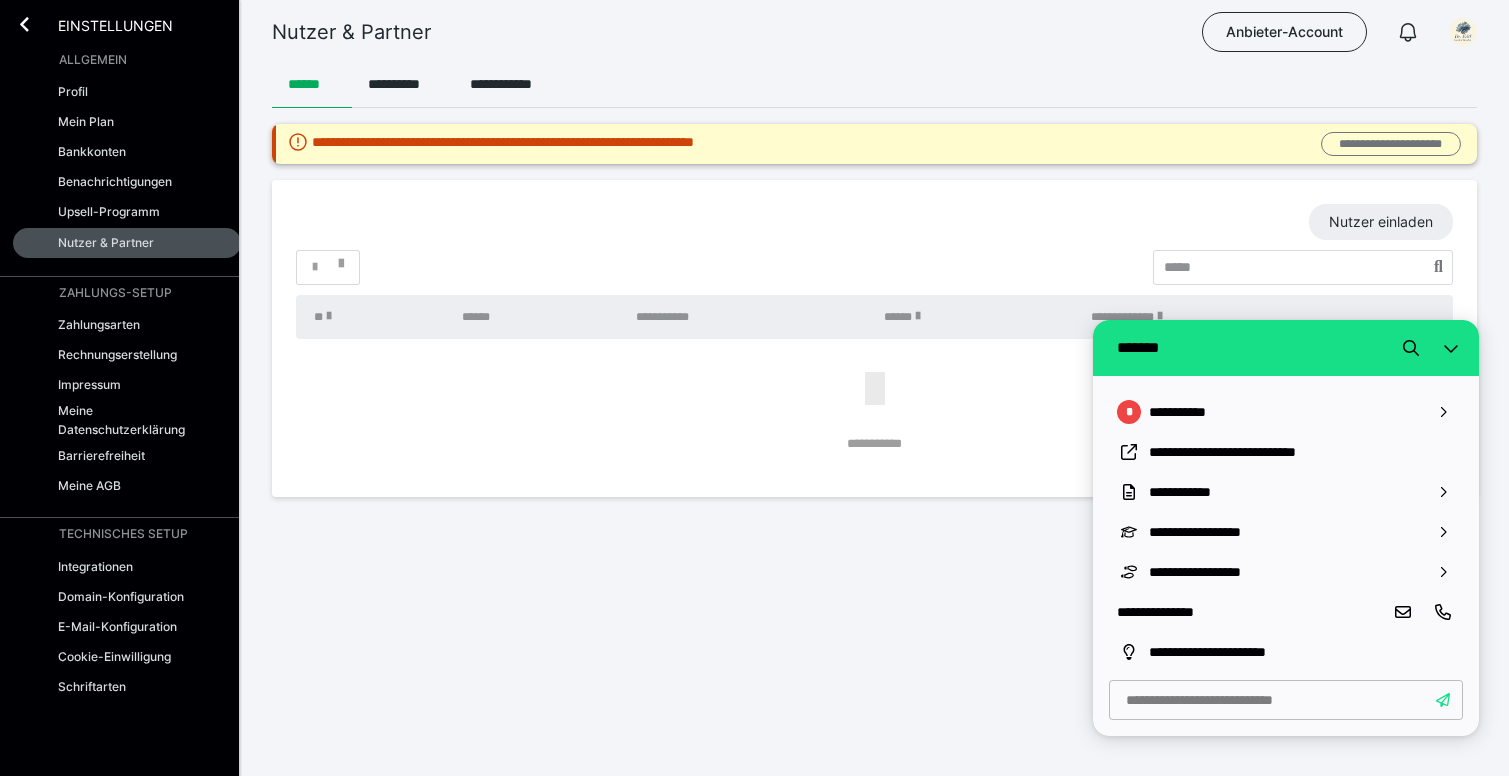 click on "**********" at bounding box center (1391, 144) 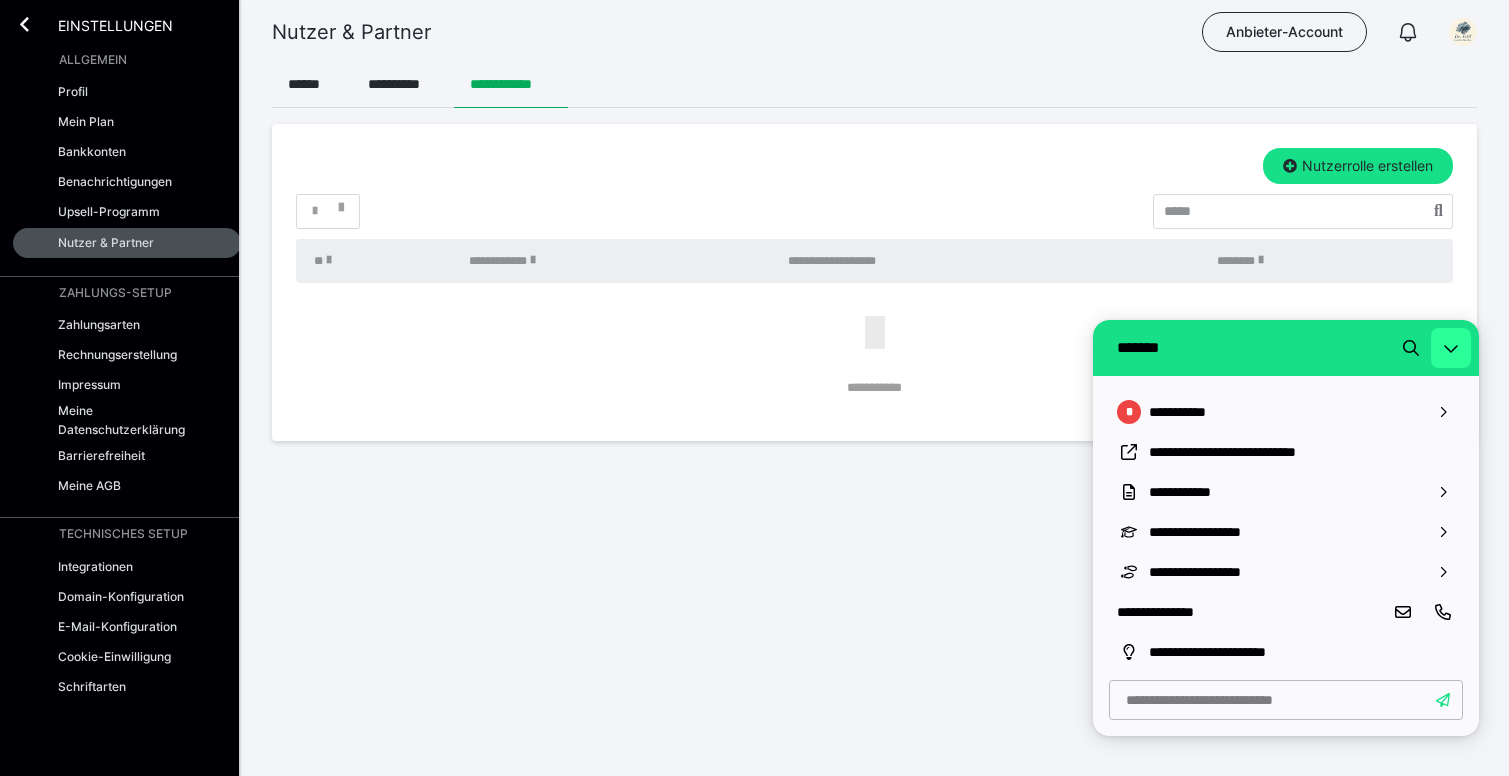 click 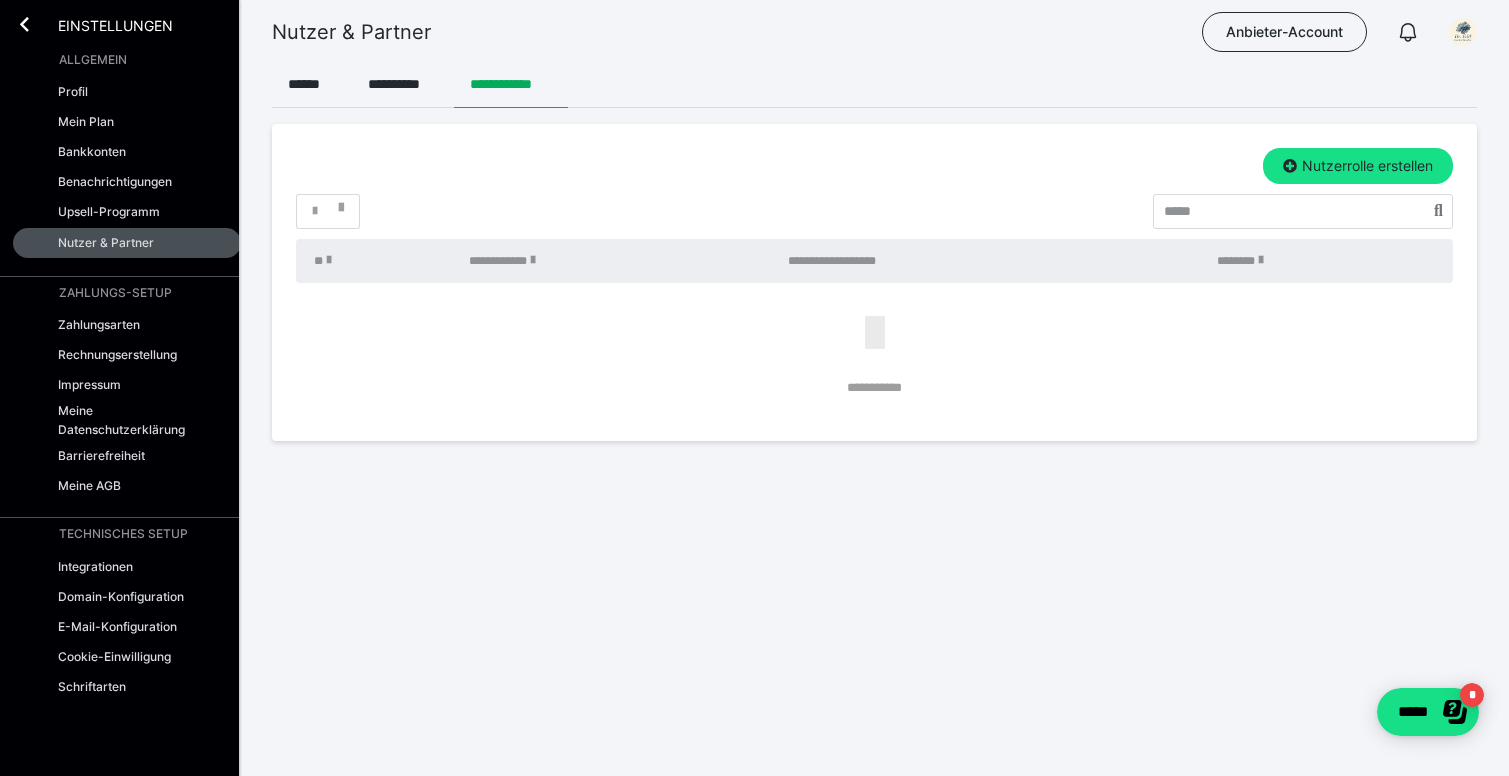 scroll, scrollTop: 0, scrollLeft: 0, axis: both 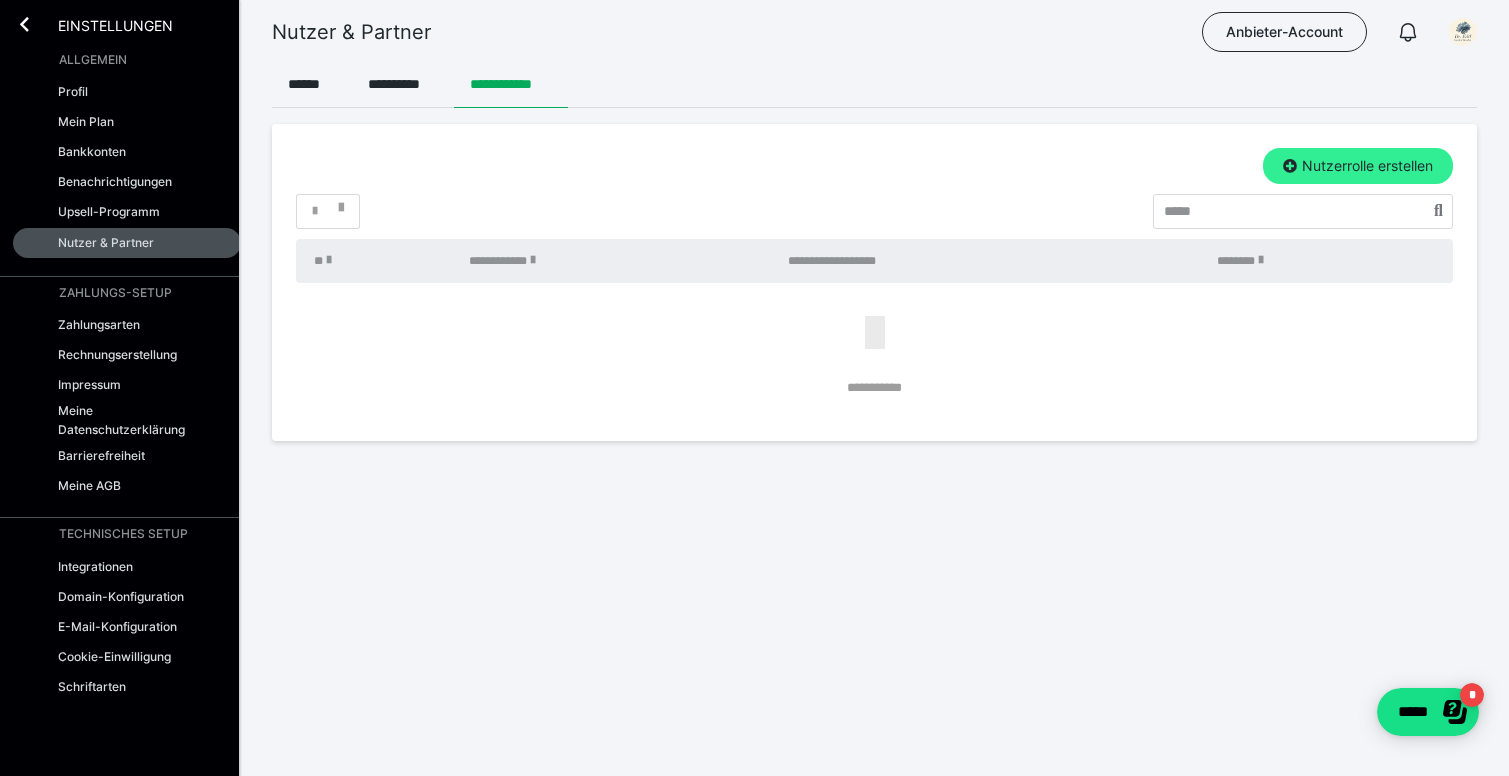 click on "Nutzerrolle erstellen" at bounding box center (1358, 166) 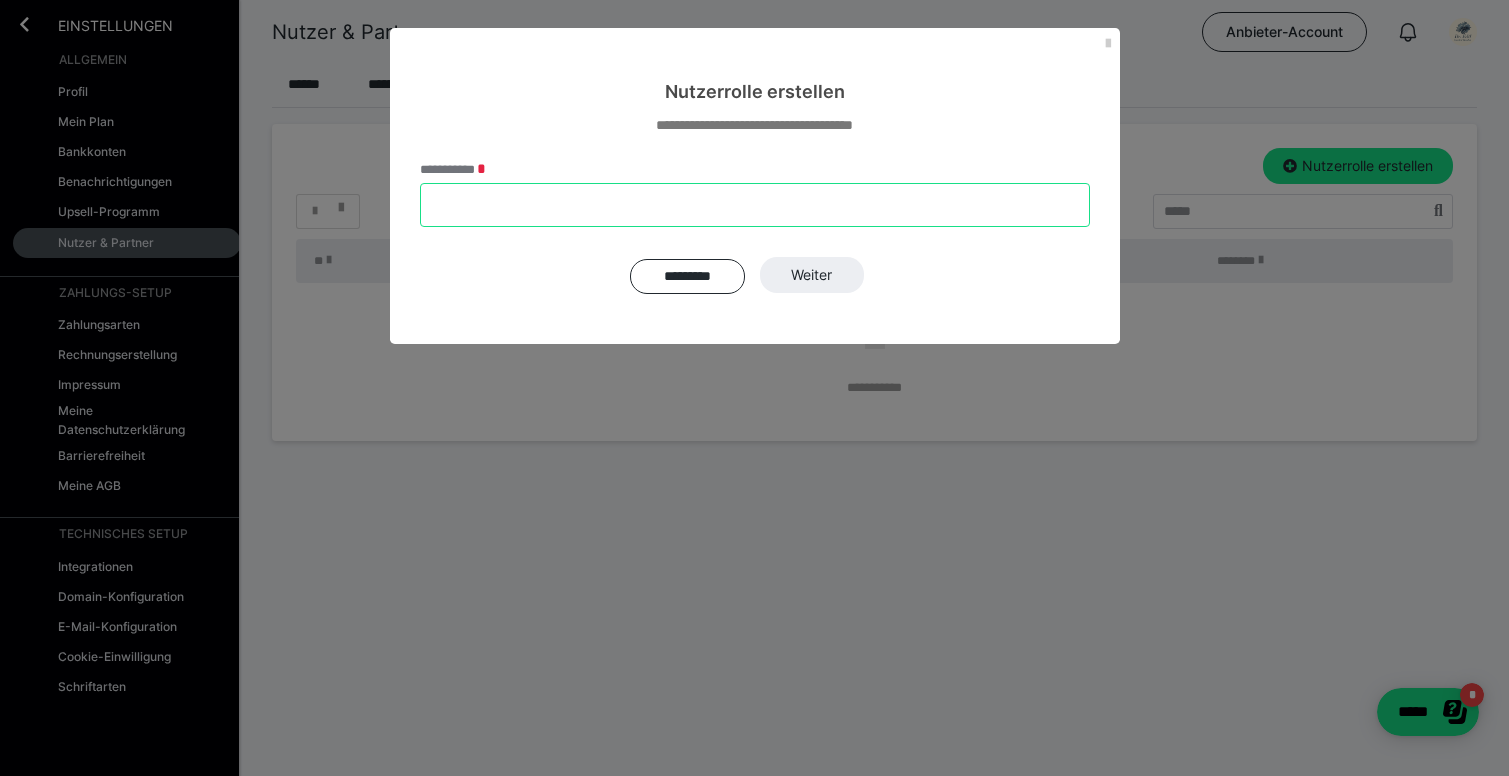 click on "**********" at bounding box center (755, 205) 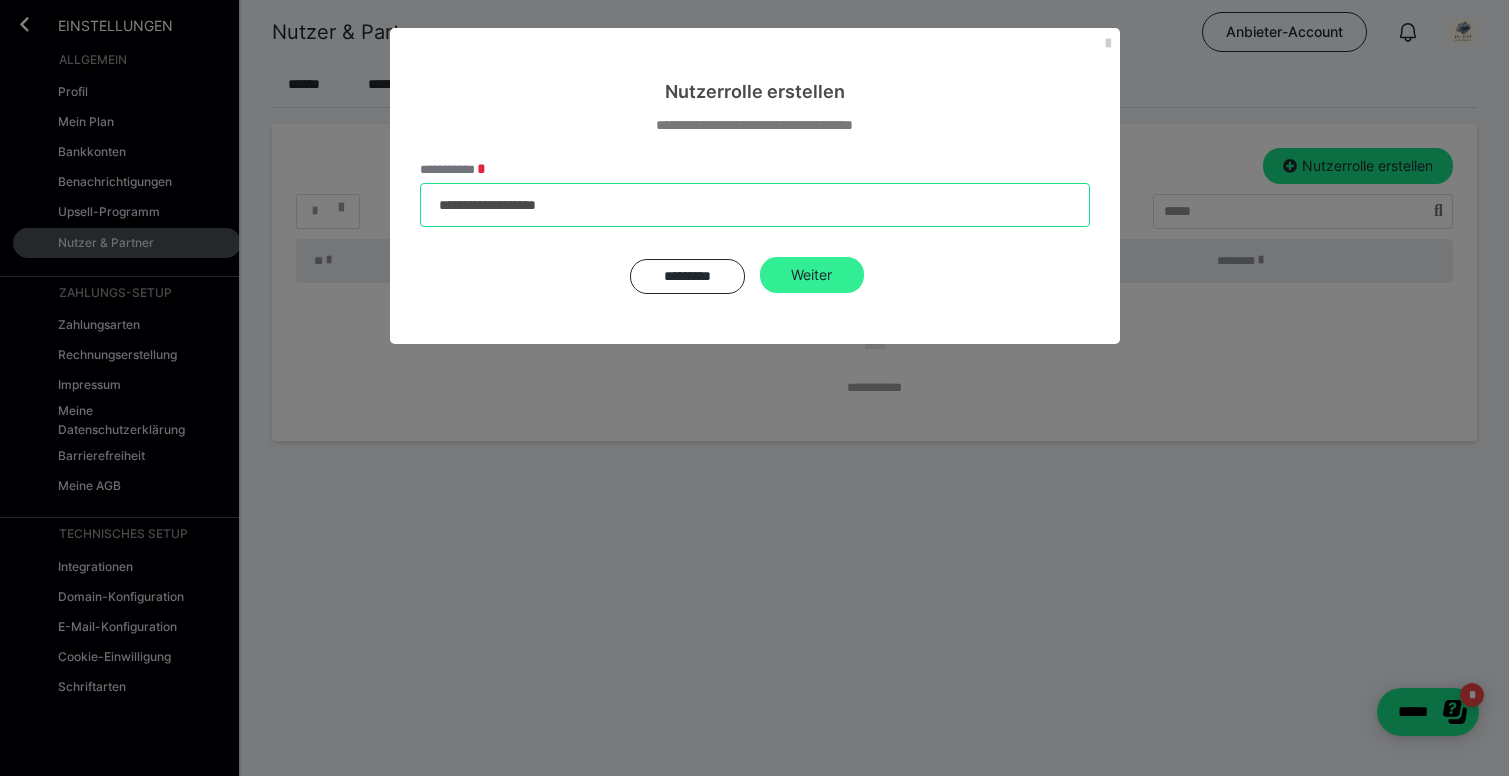 type on "**********" 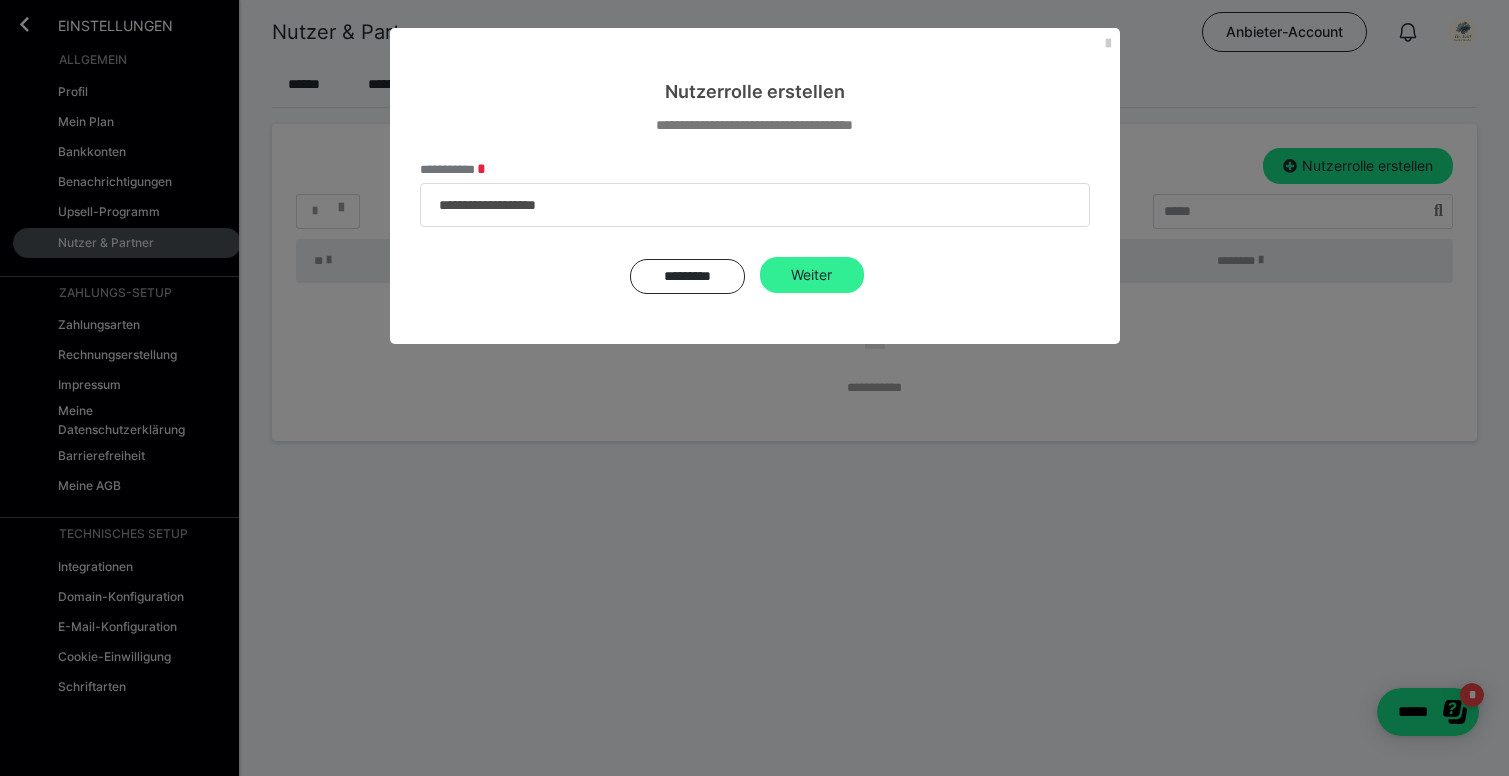 click on "Weiter" at bounding box center [812, 275] 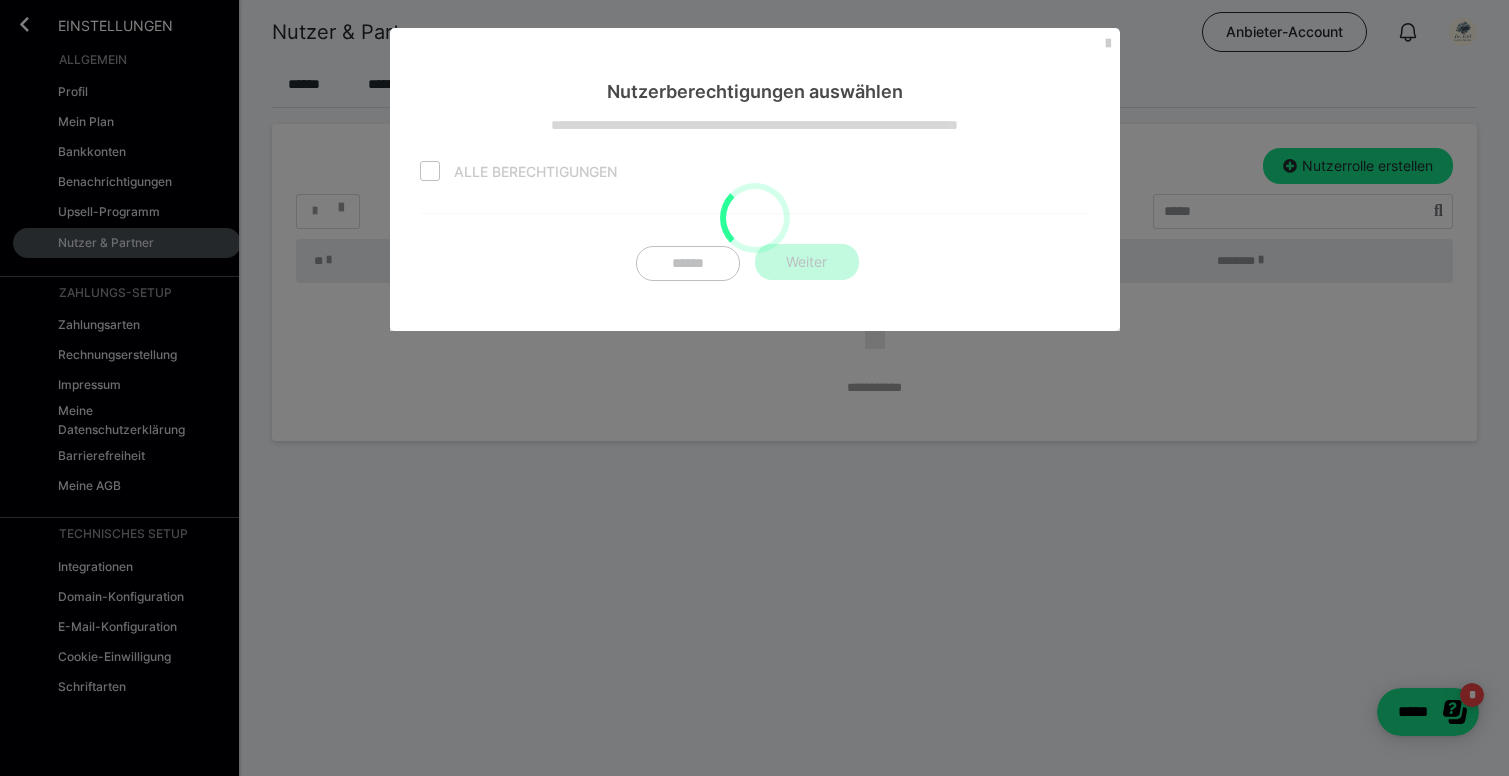 checkbox on "false" 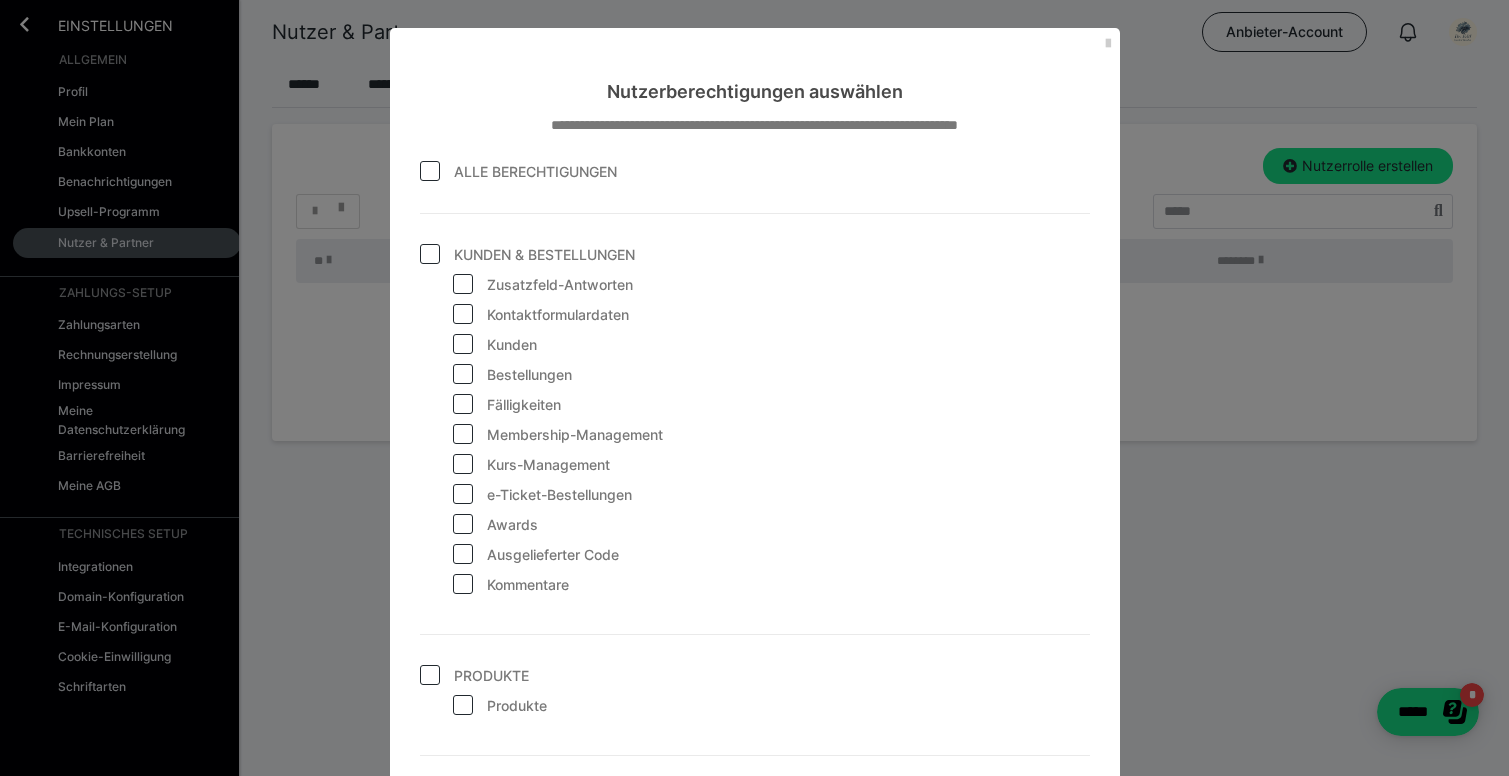 scroll, scrollTop: 0, scrollLeft: 0, axis: both 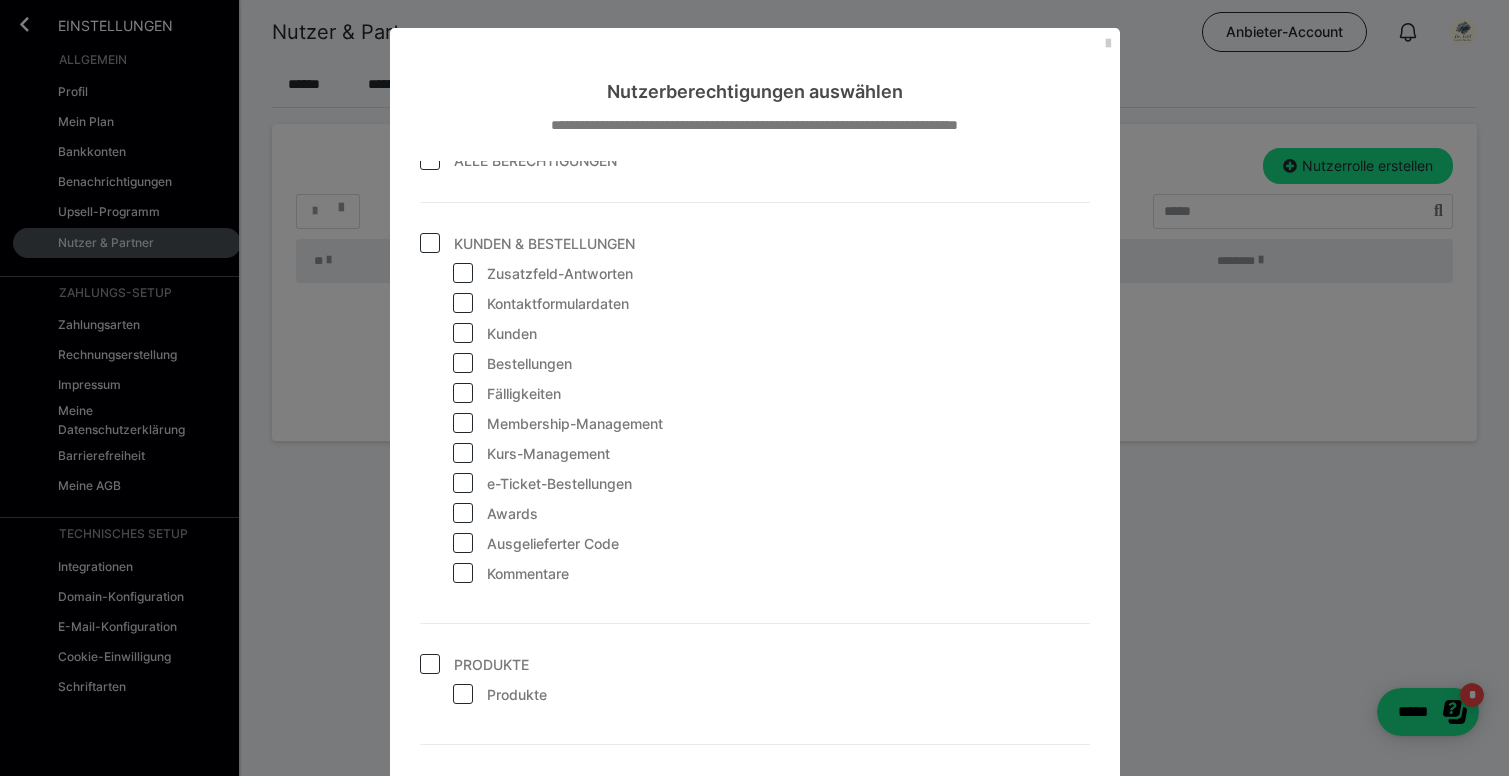 click on "**********" at bounding box center [754, 388] 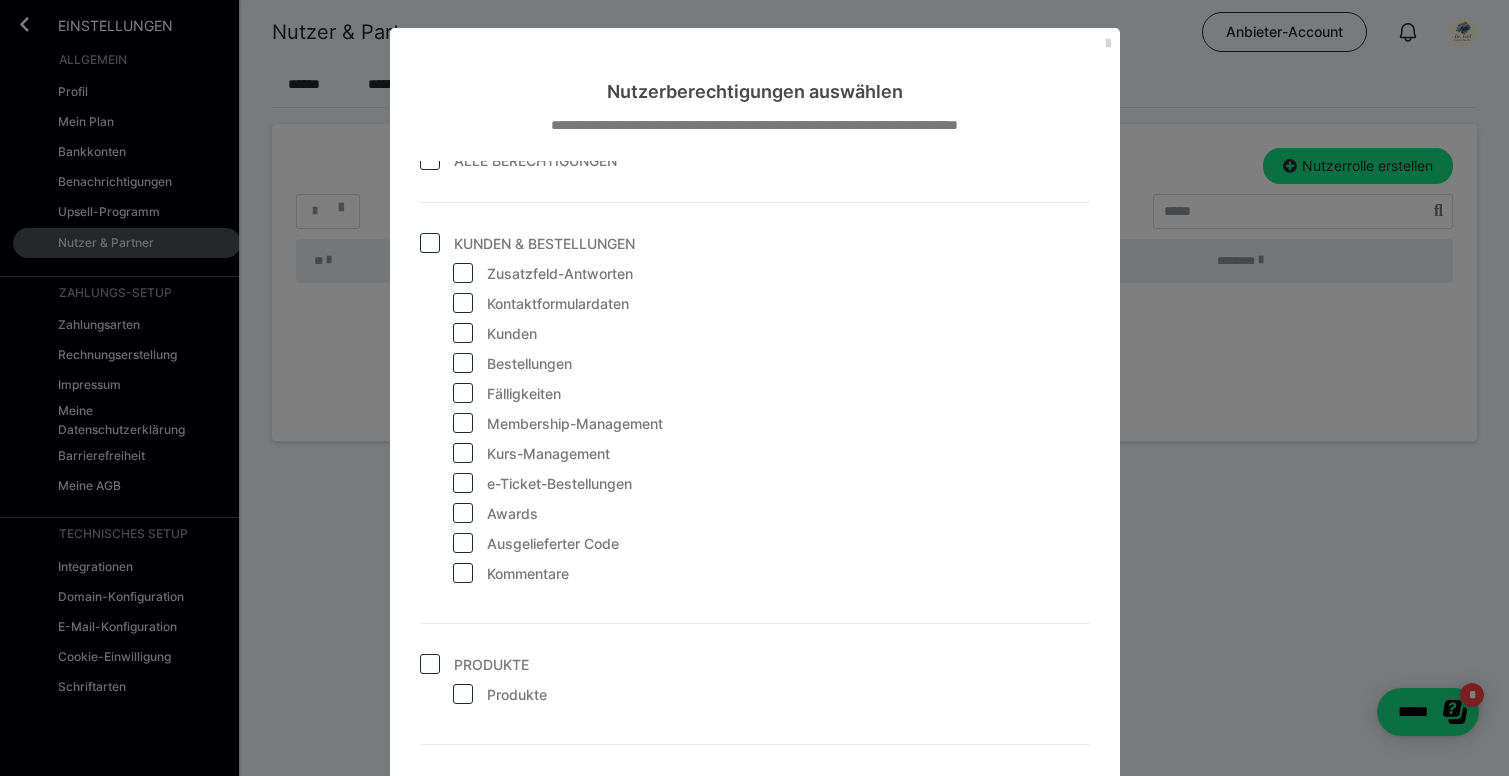 click at bounding box center [1108, 44] 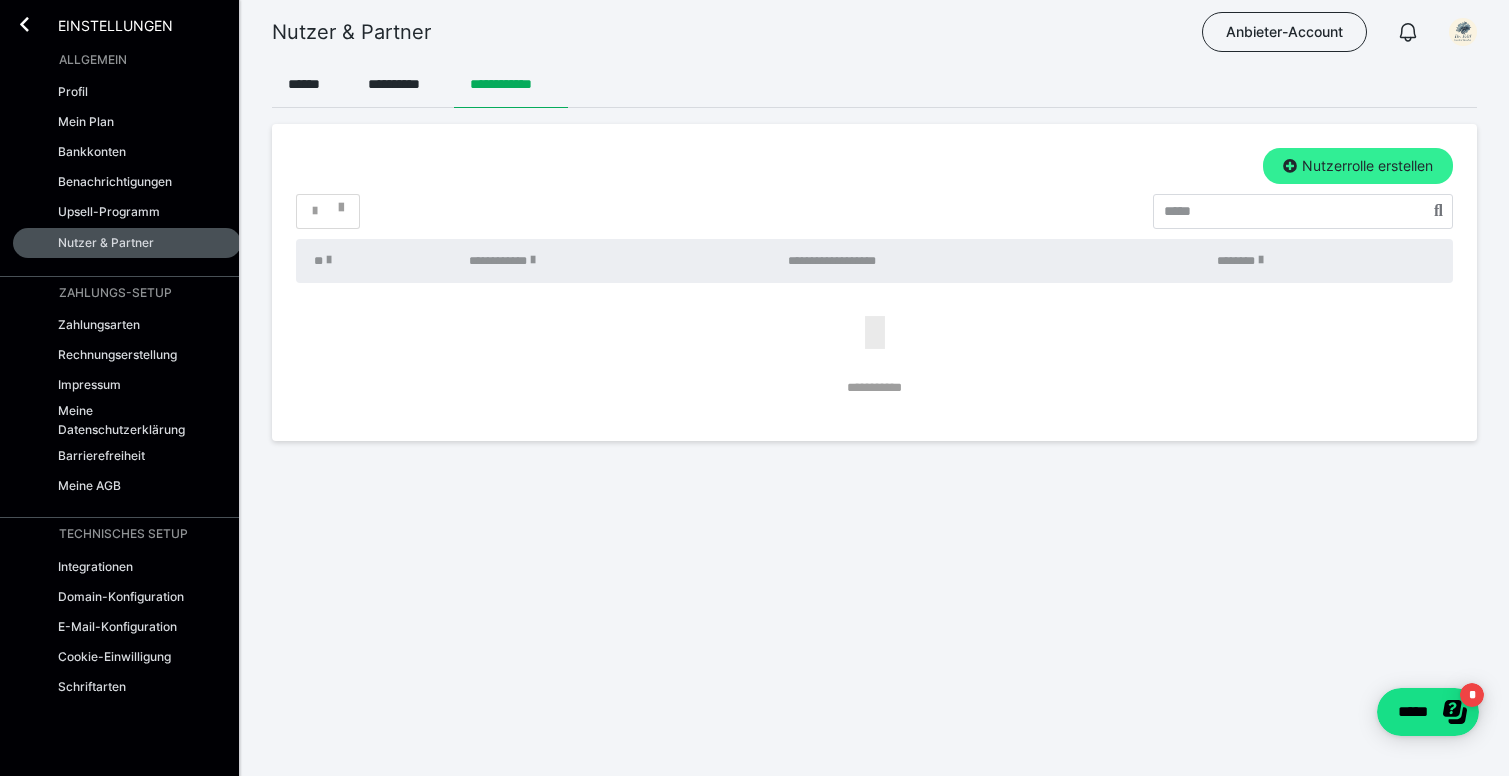 click on "Nutzerrolle erstellen" at bounding box center (1358, 166) 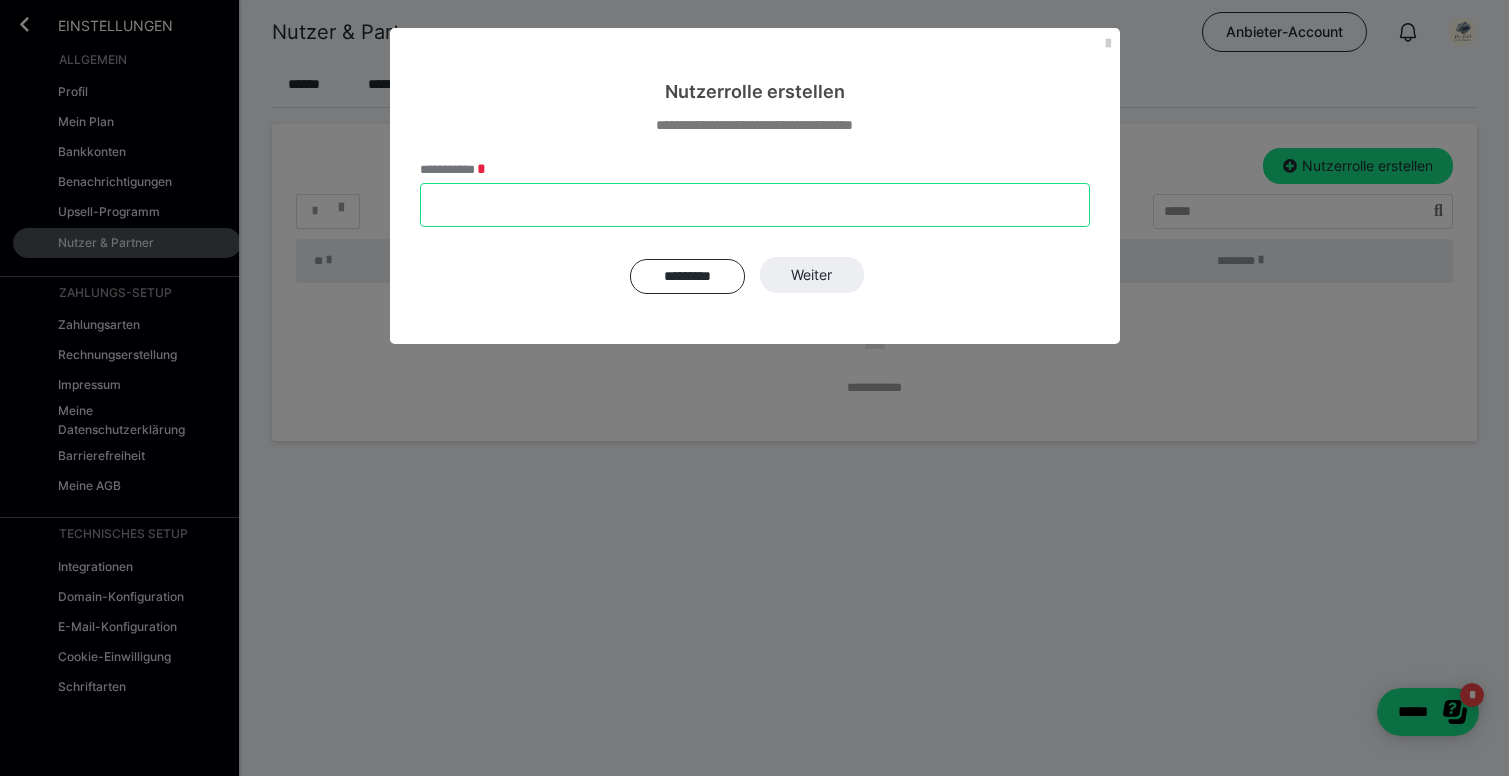 click on "**********" at bounding box center (755, 205) 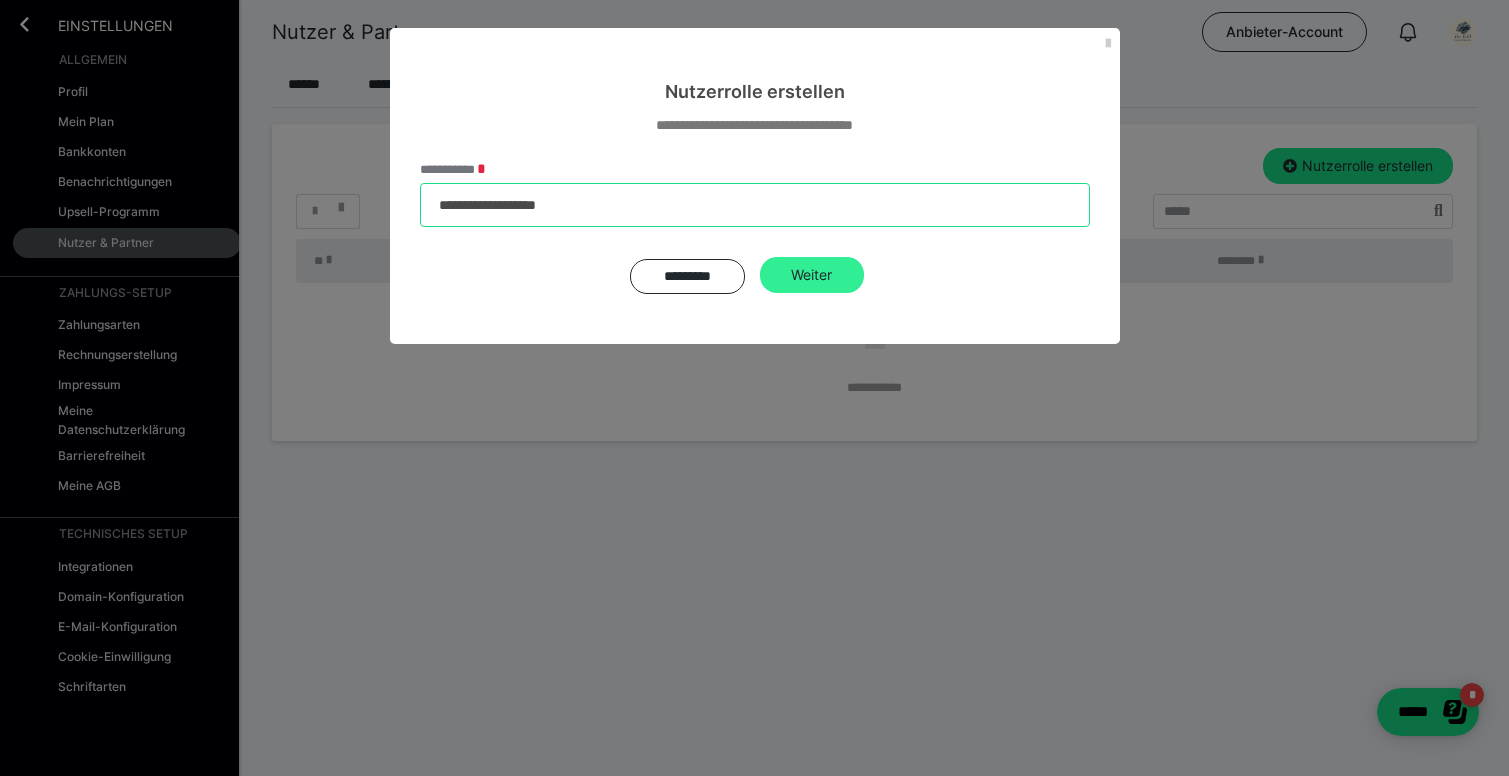 type on "**********" 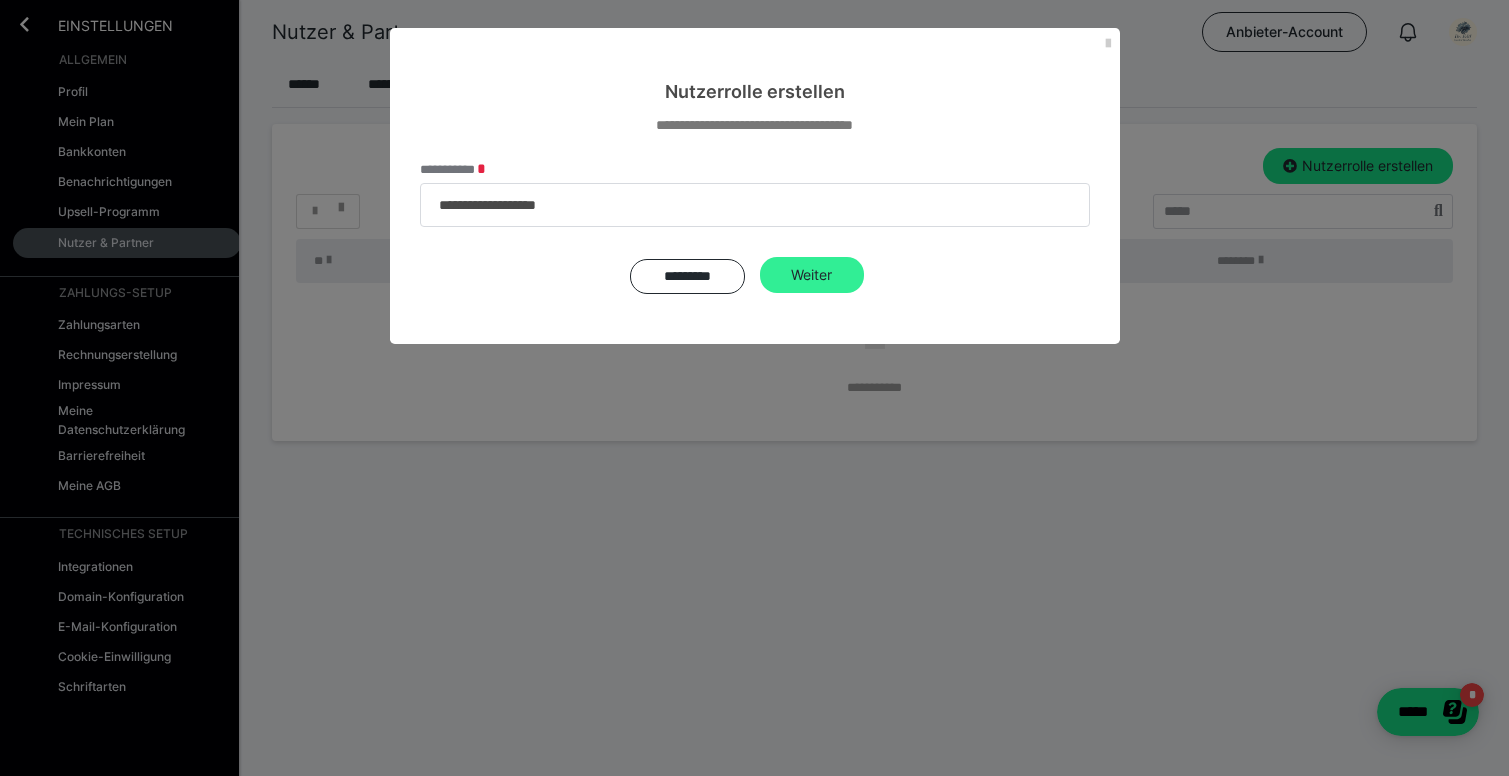 click on "Weiter" at bounding box center [812, 275] 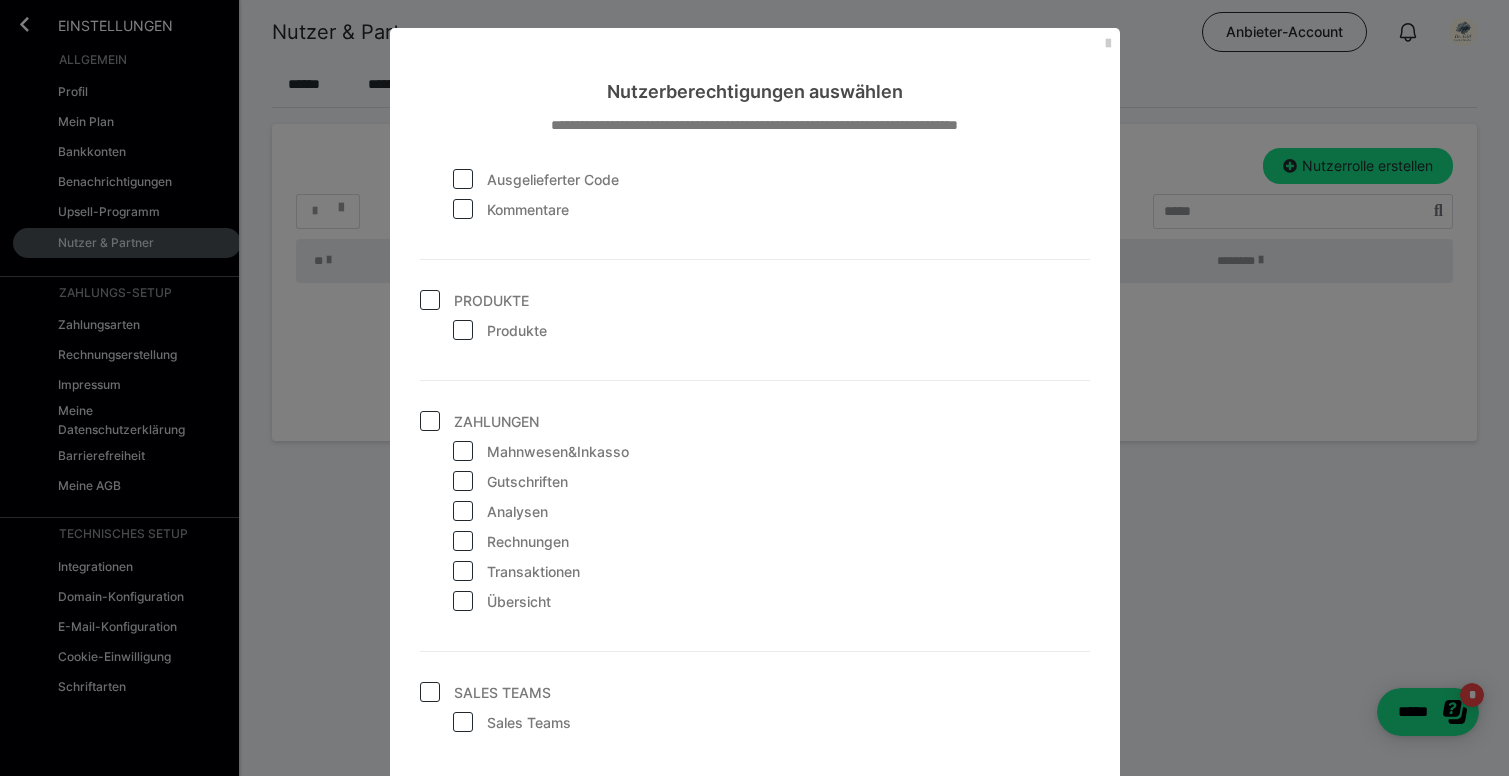 scroll, scrollTop: 0, scrollLeft: 0, axis: both 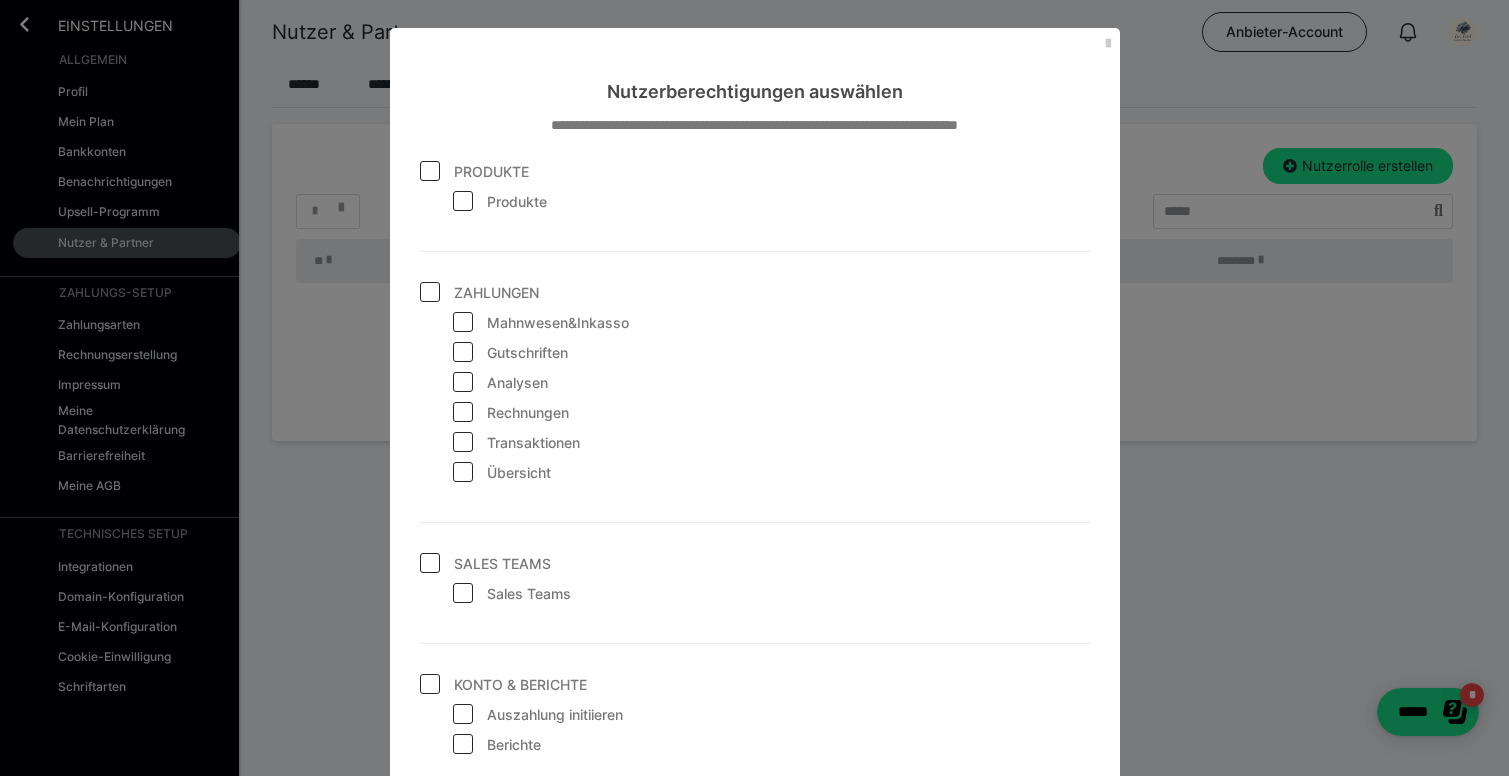 click at bounding box center [430, 292] 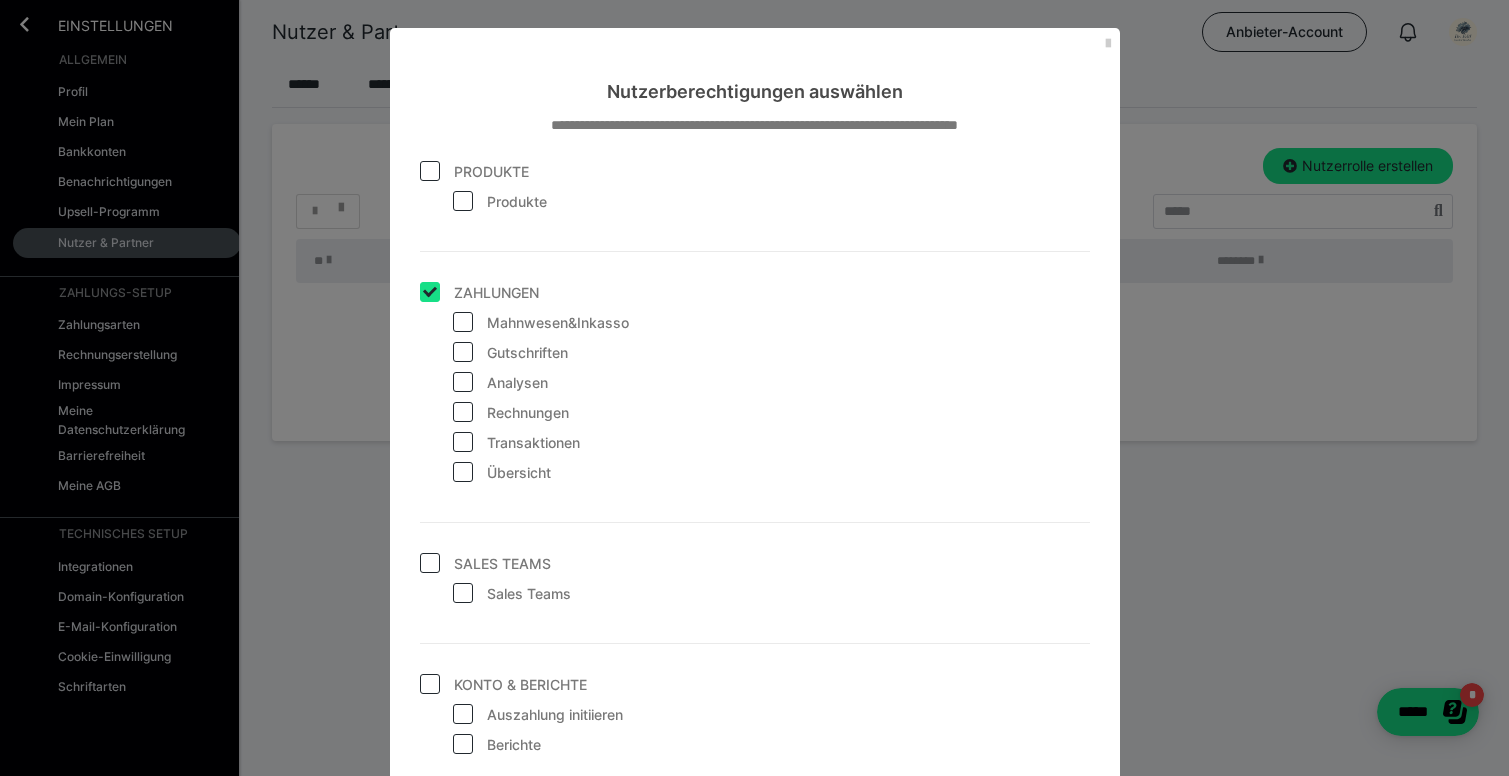 checkbox on "true" 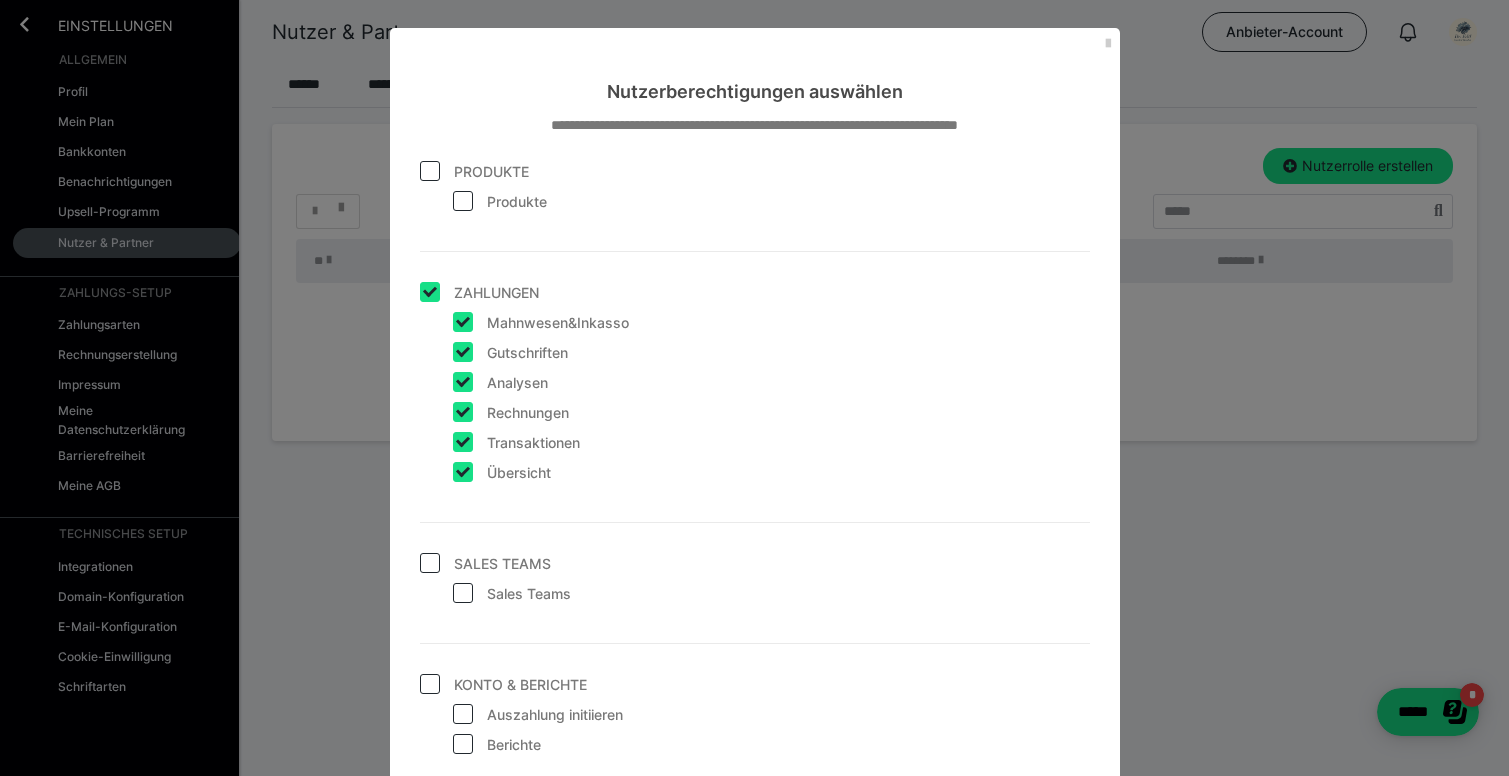 checkbox on "true" 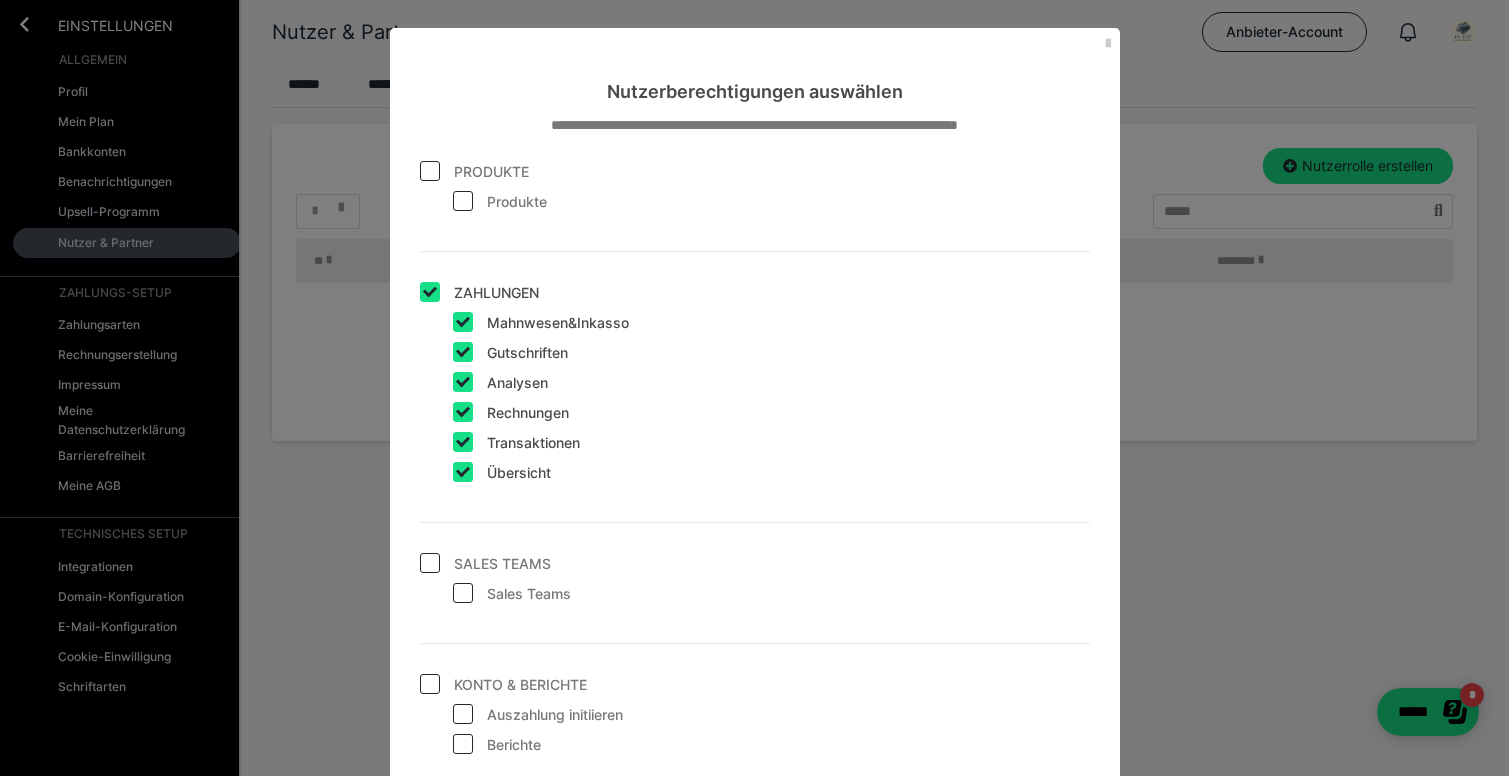 click at bounding box center (430, 292) 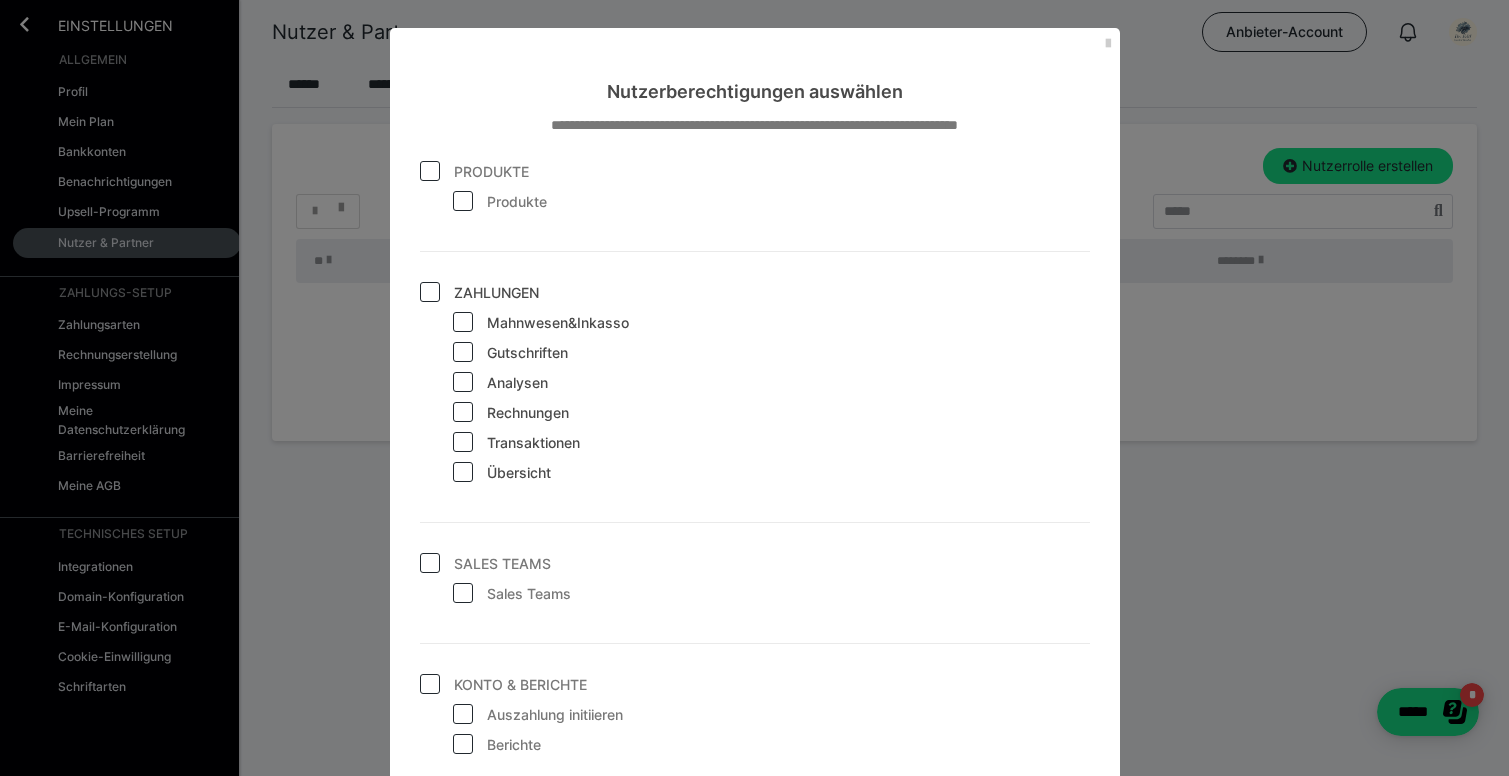 checkbox on "false" 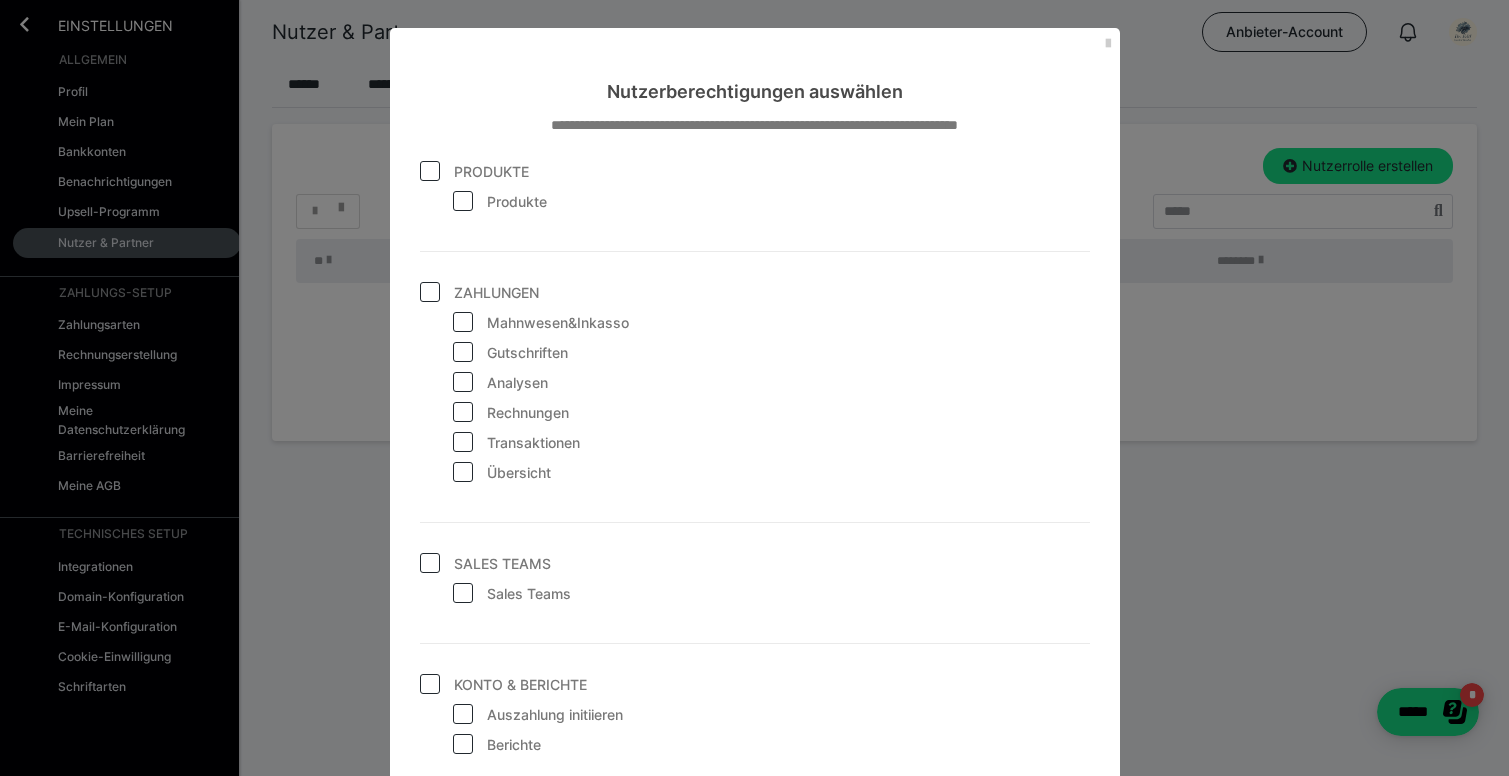 scroll, scrollTop: 0, scrollLeft: 0, axis: both 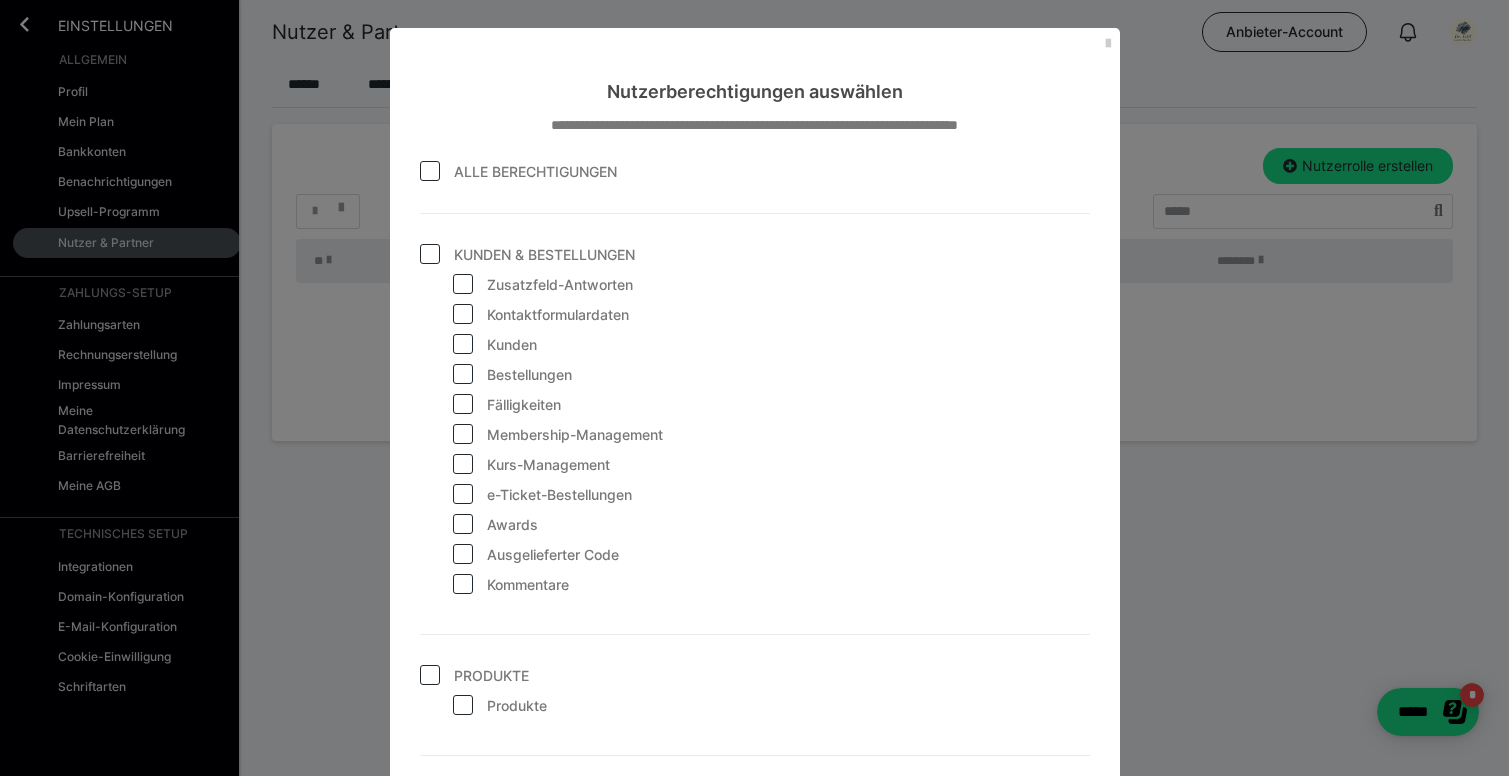 click at bounding box center [430, 171] 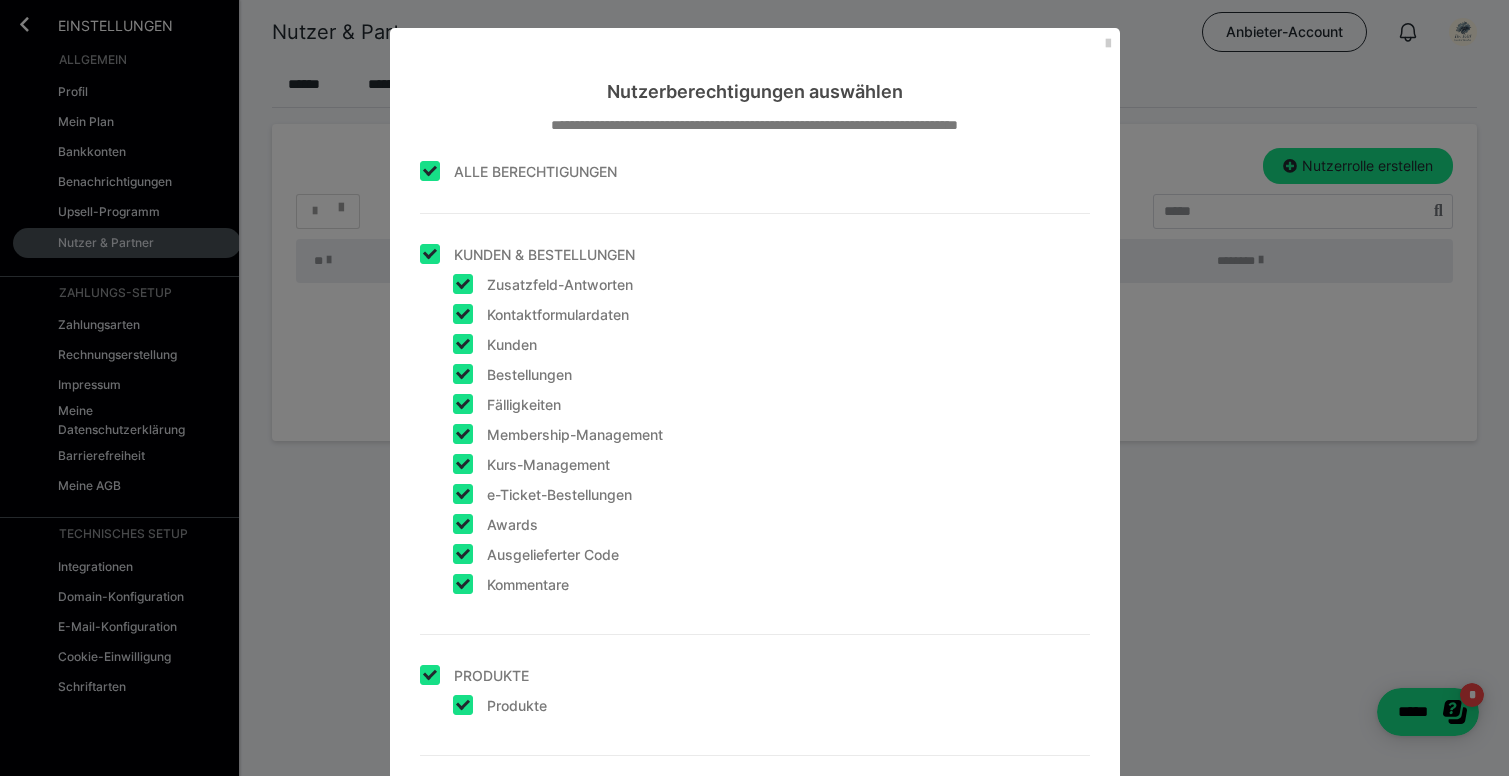checkbox on "true" 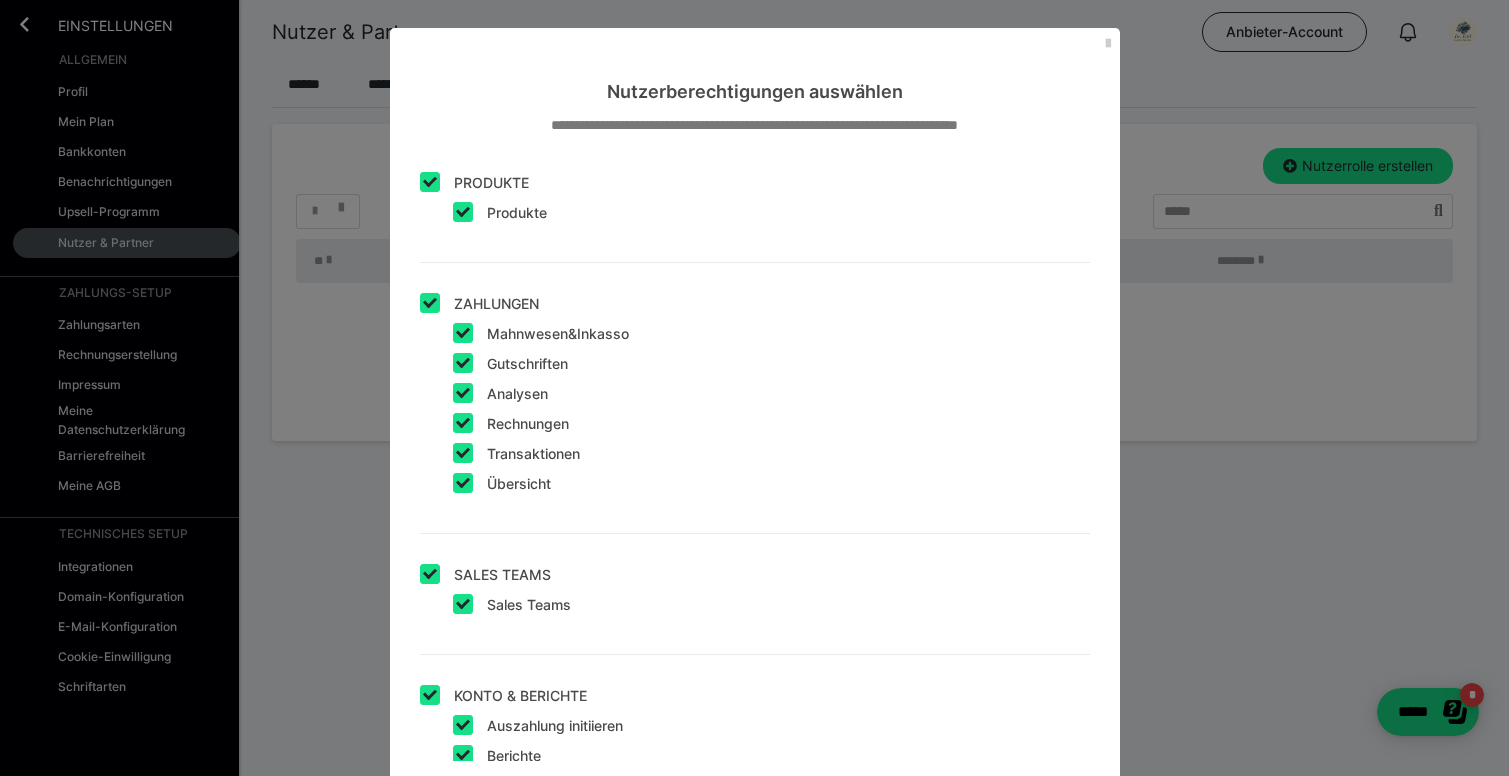 scroll, scrollTop: 552, scrollLeft: 0, axis: vertical 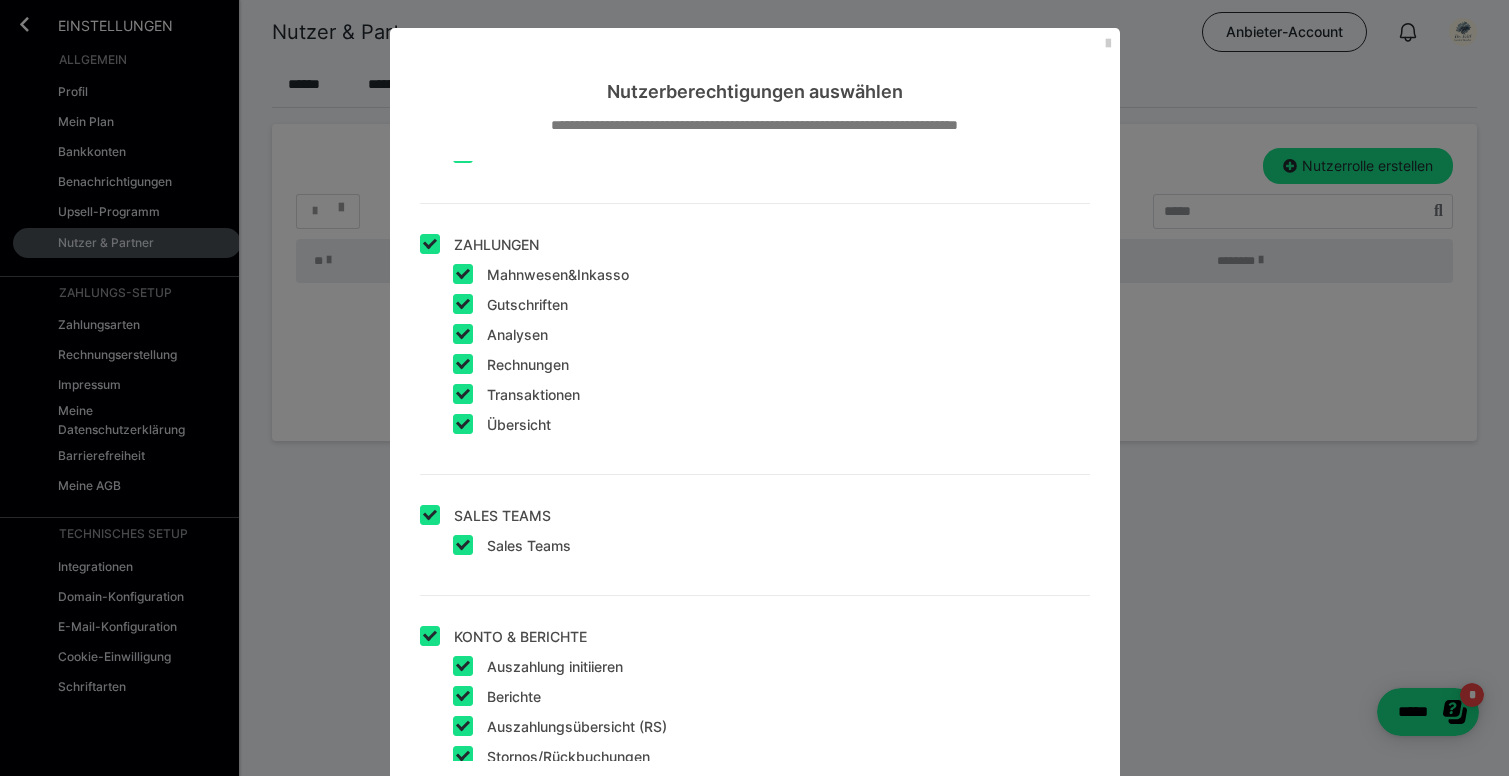 click at bounding box center [430, 244] 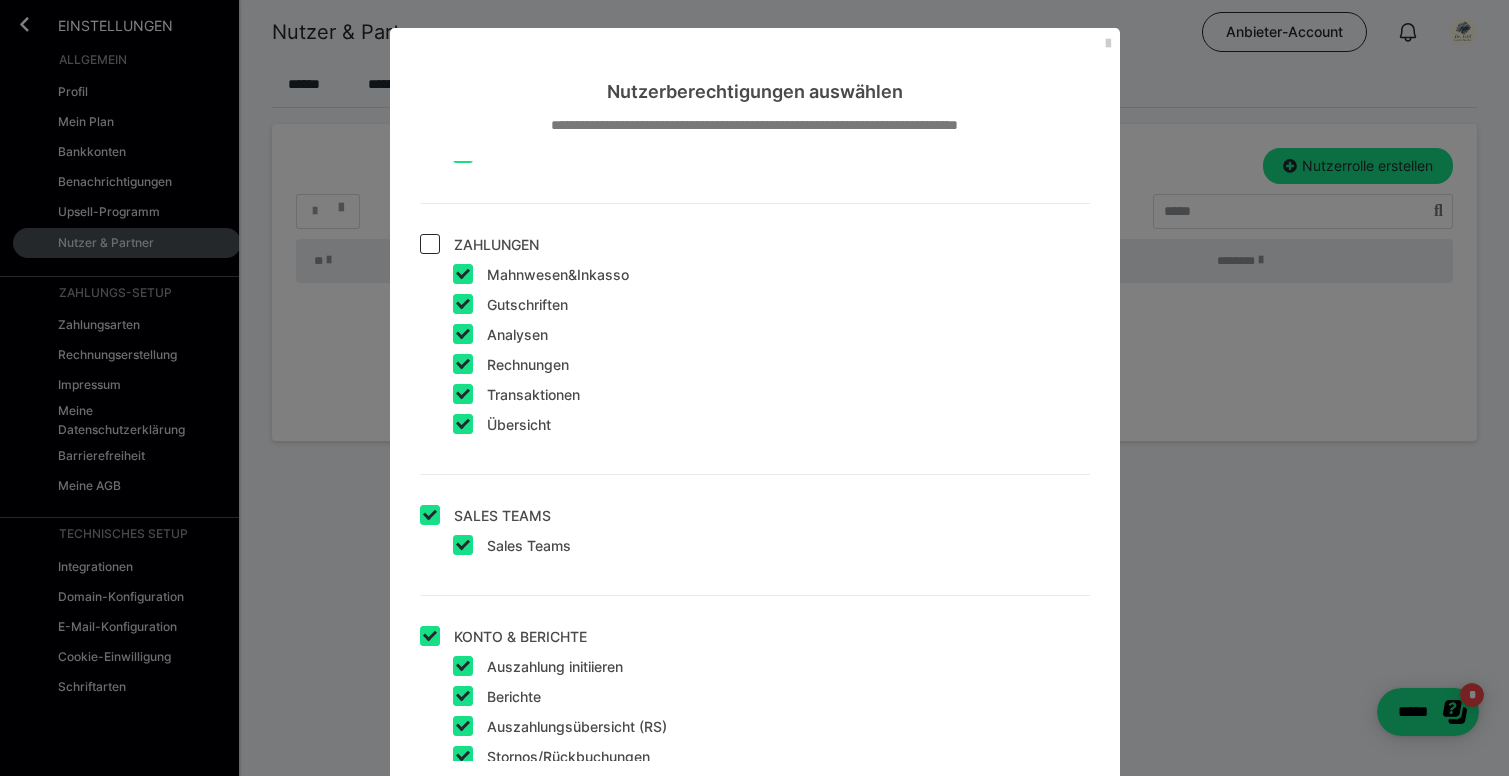 checkbox on "false" 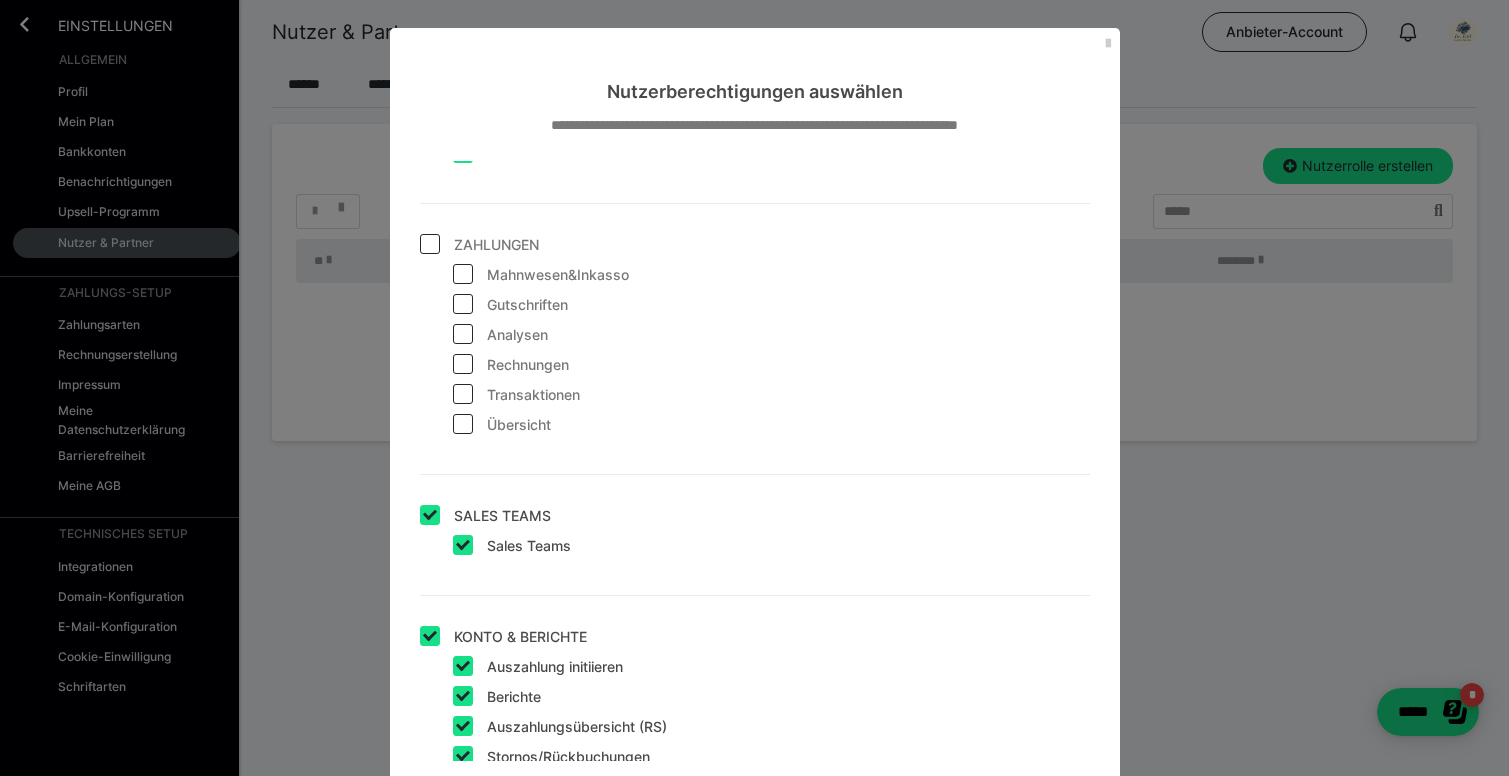 checkbox on "false" 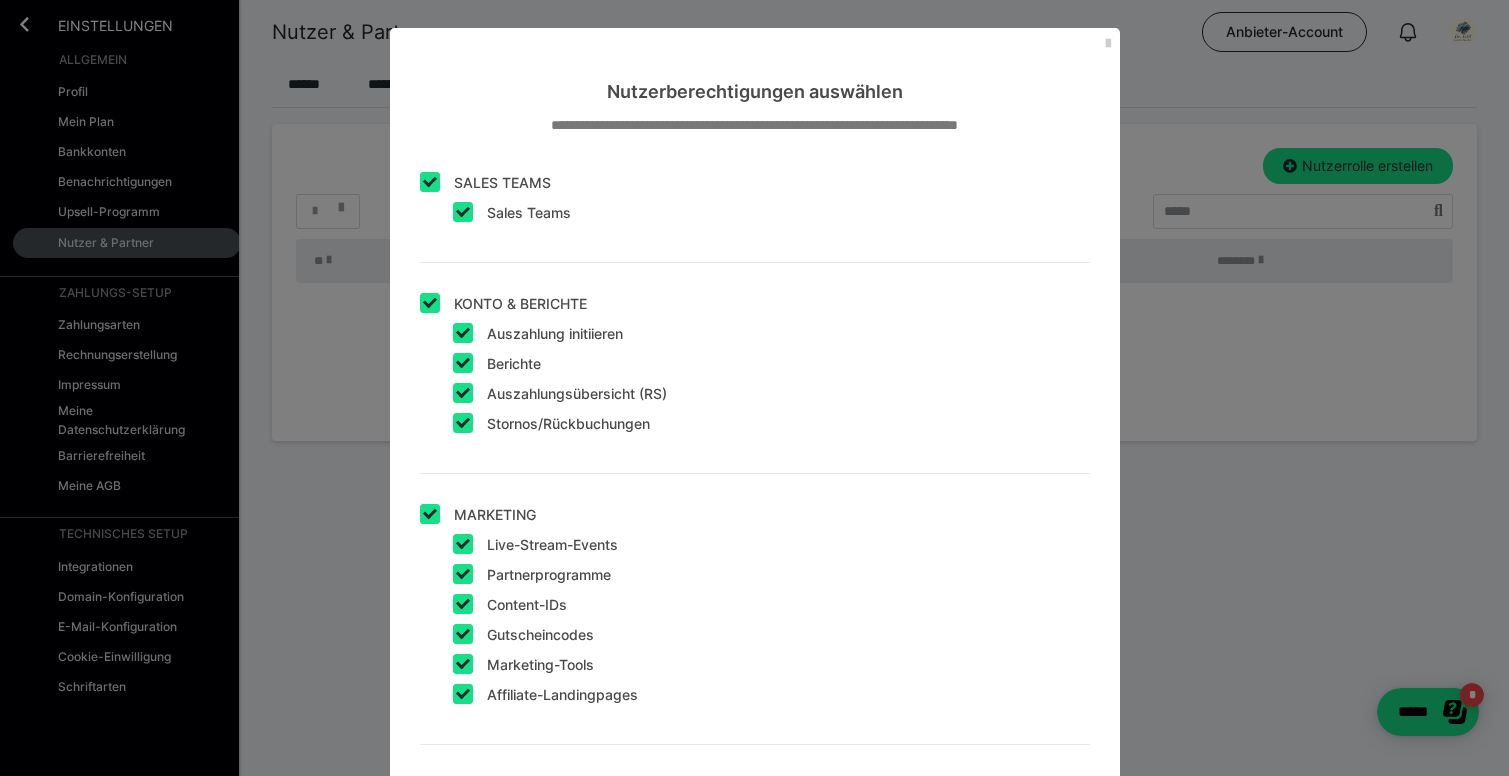 scroll, scrollTop: 879, scrollLeft: 0, axis: vertical 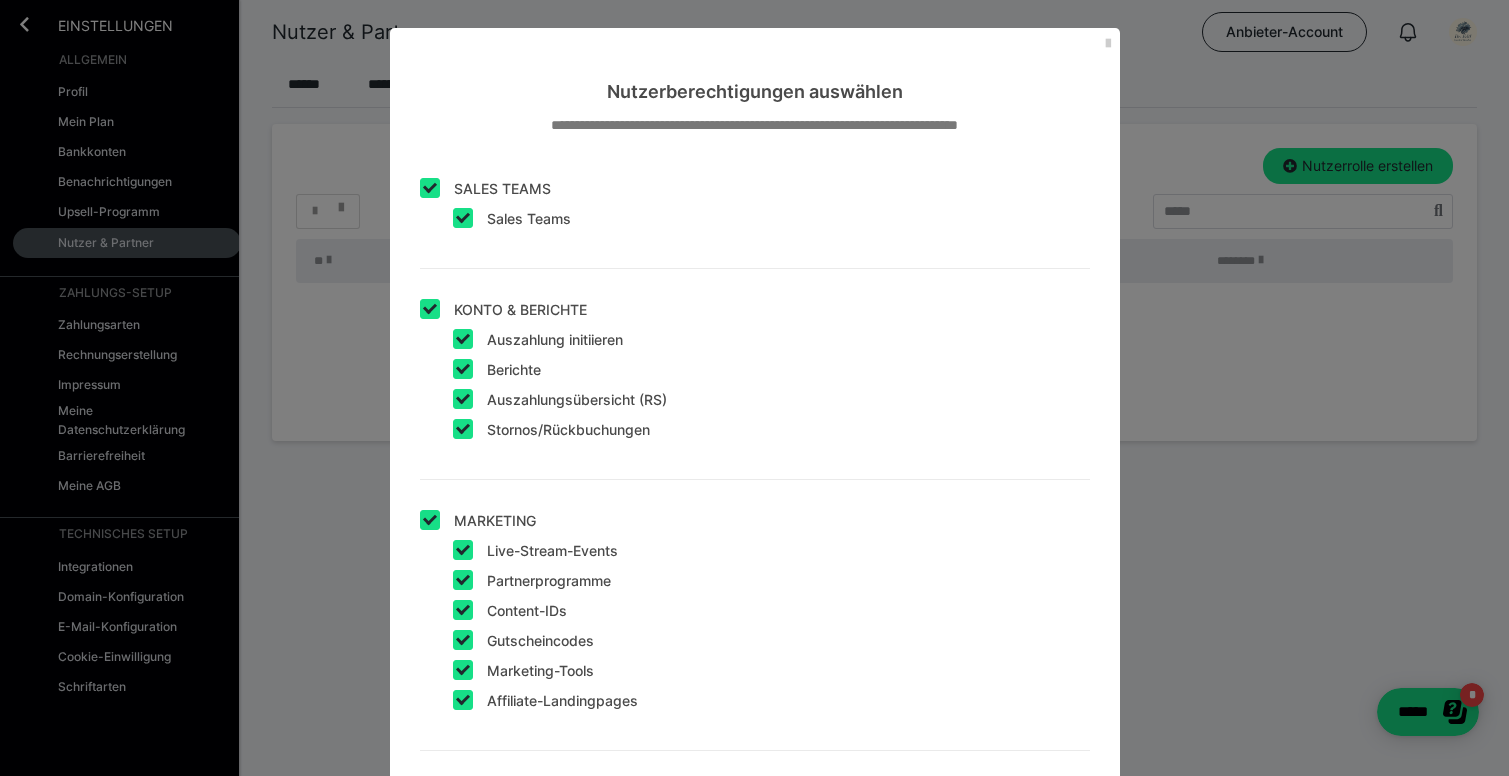 click at bounding box center [430, 309] 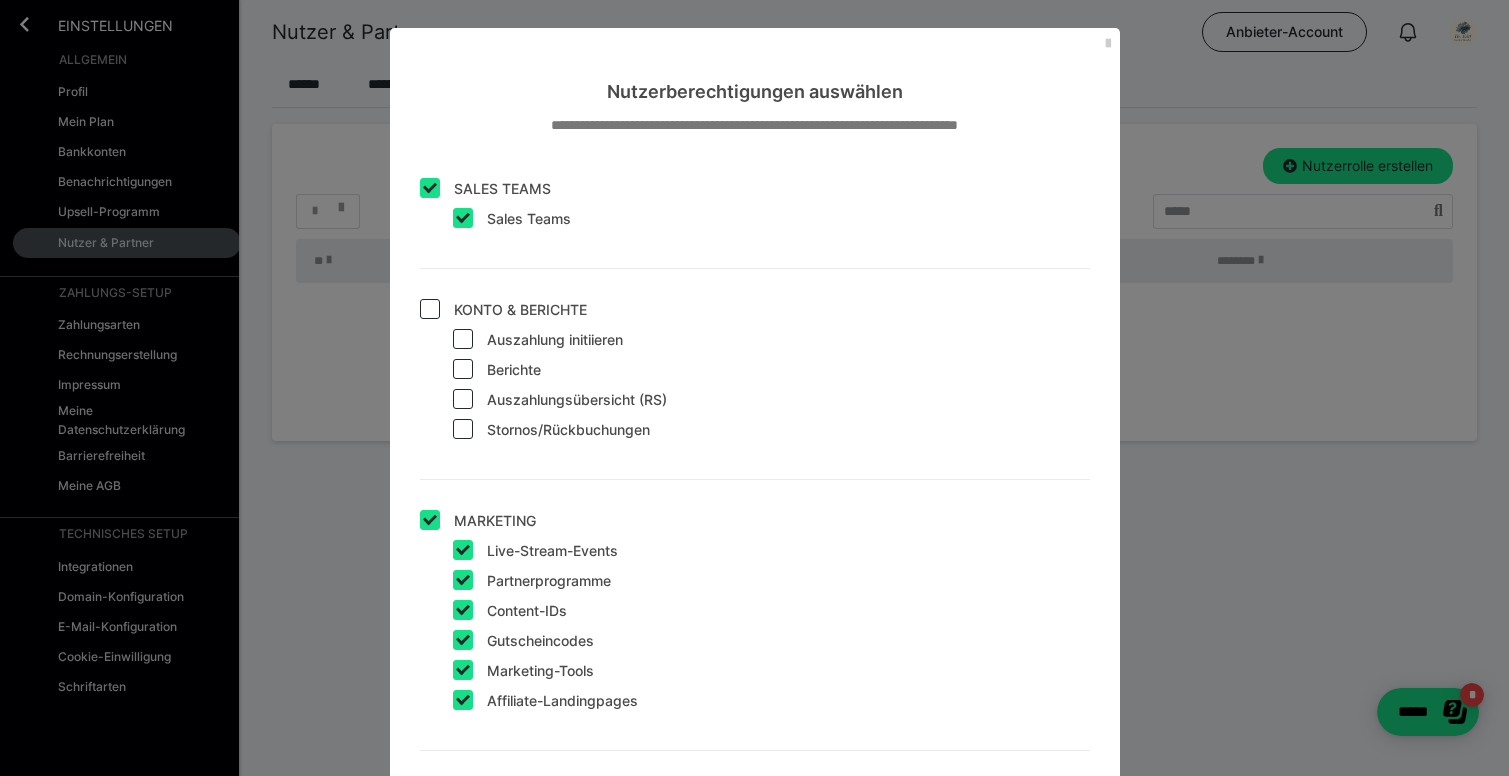 checkbox on "false" 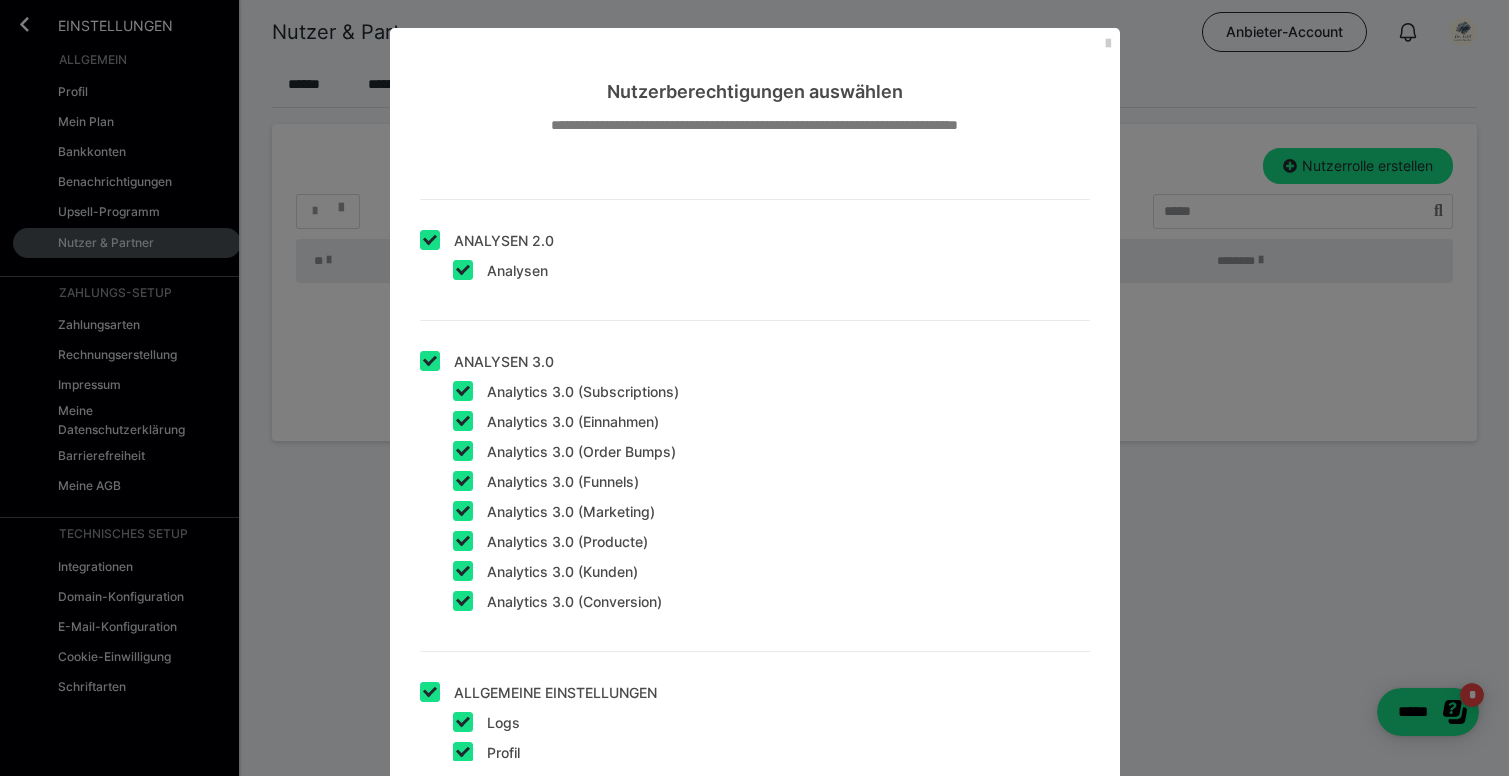 scroll, scrollTop: 1962, scrollLeft: 0, axis: vertical 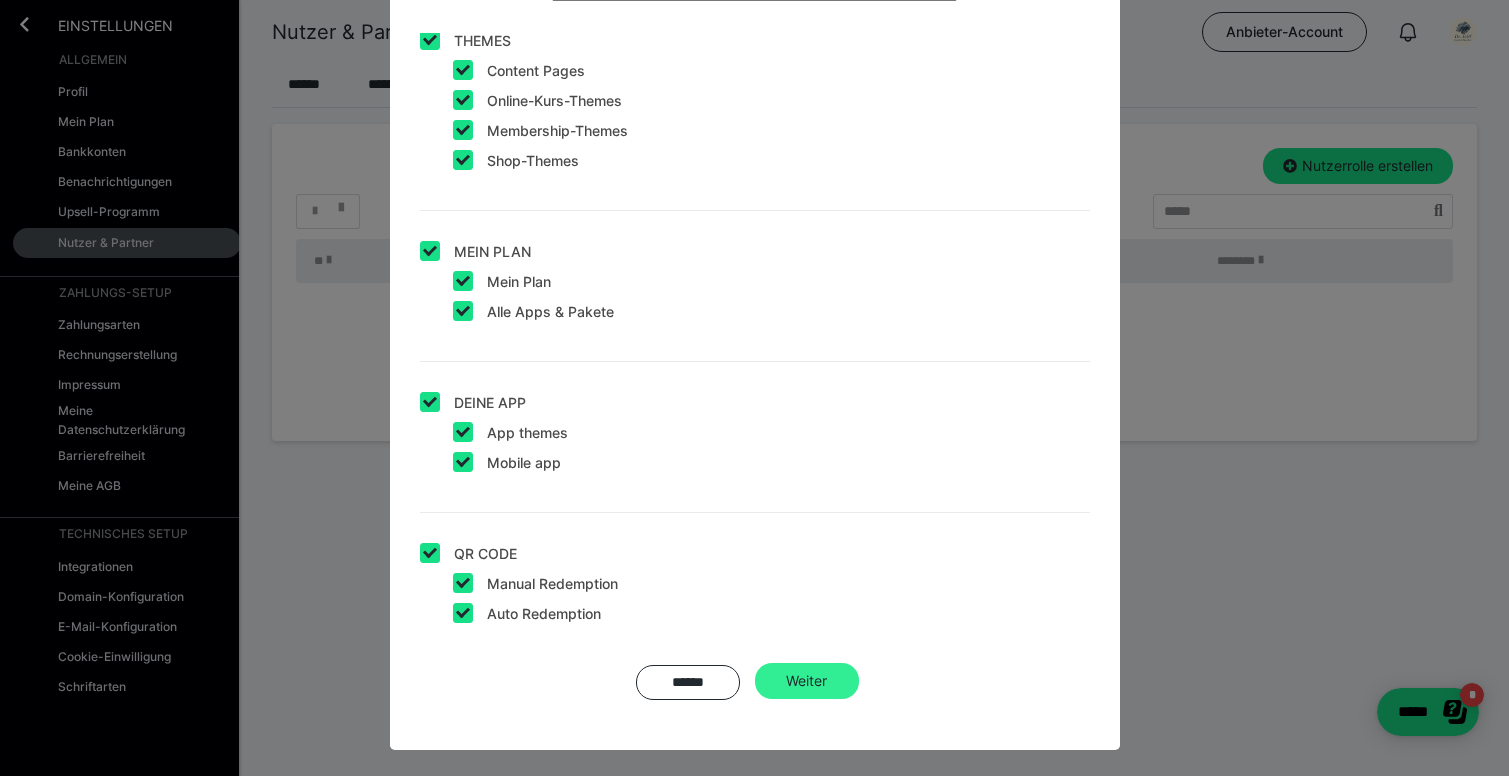 click on "Weiter" at bounding box center (807, 681) 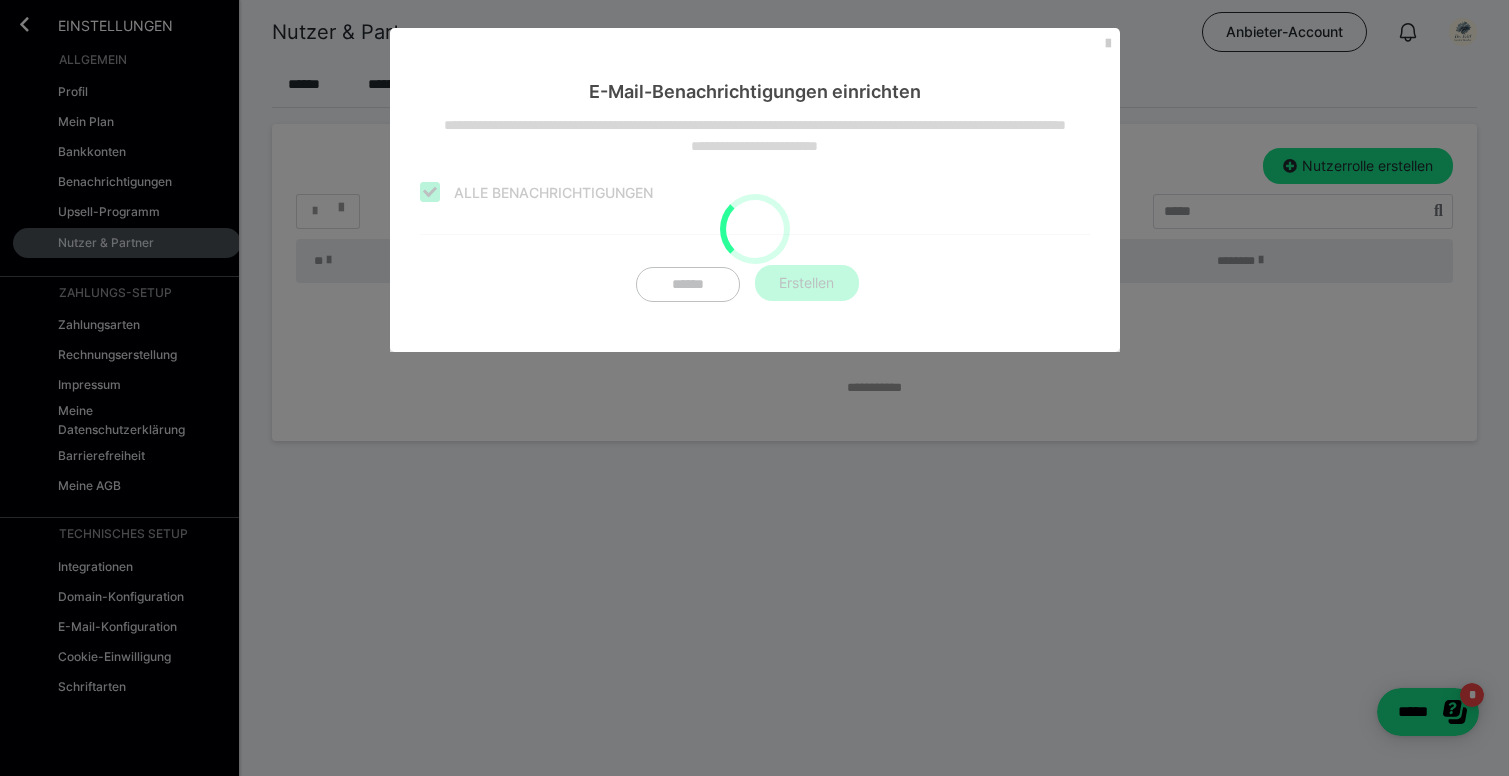 scroll, scrollTop: 0, scrollLeft: 0, axis: both 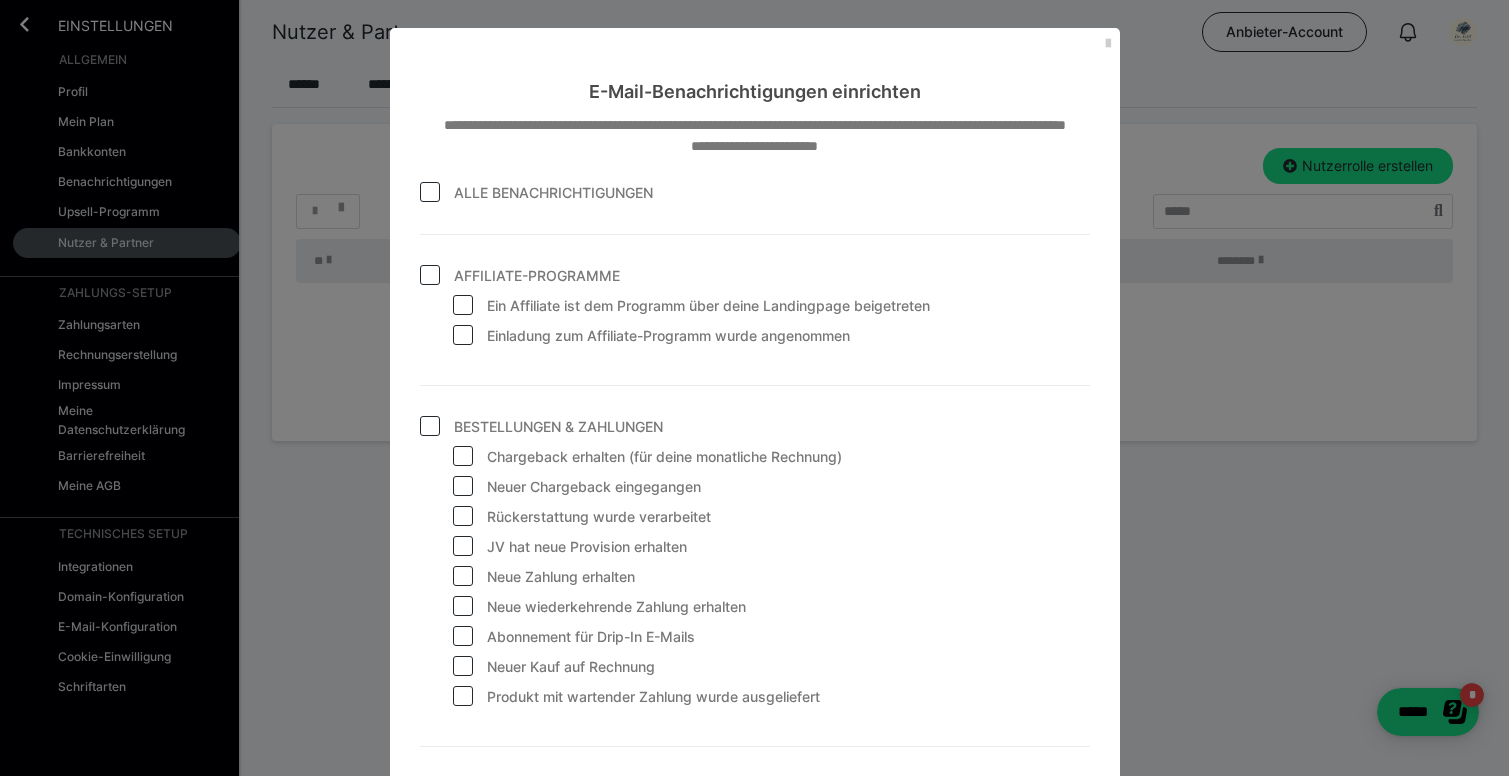 click at bounding box center (430, 192) 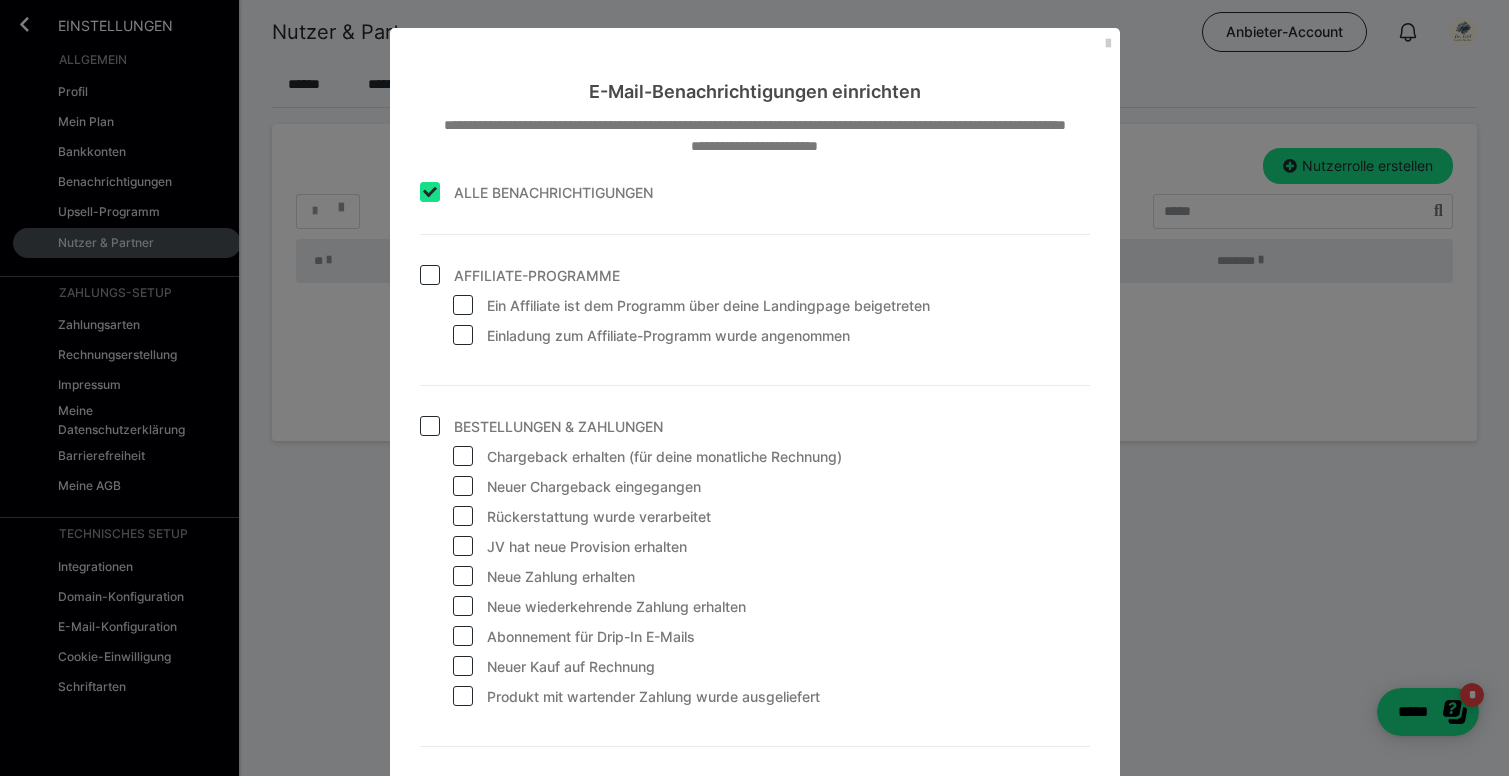 checkbox on "true" 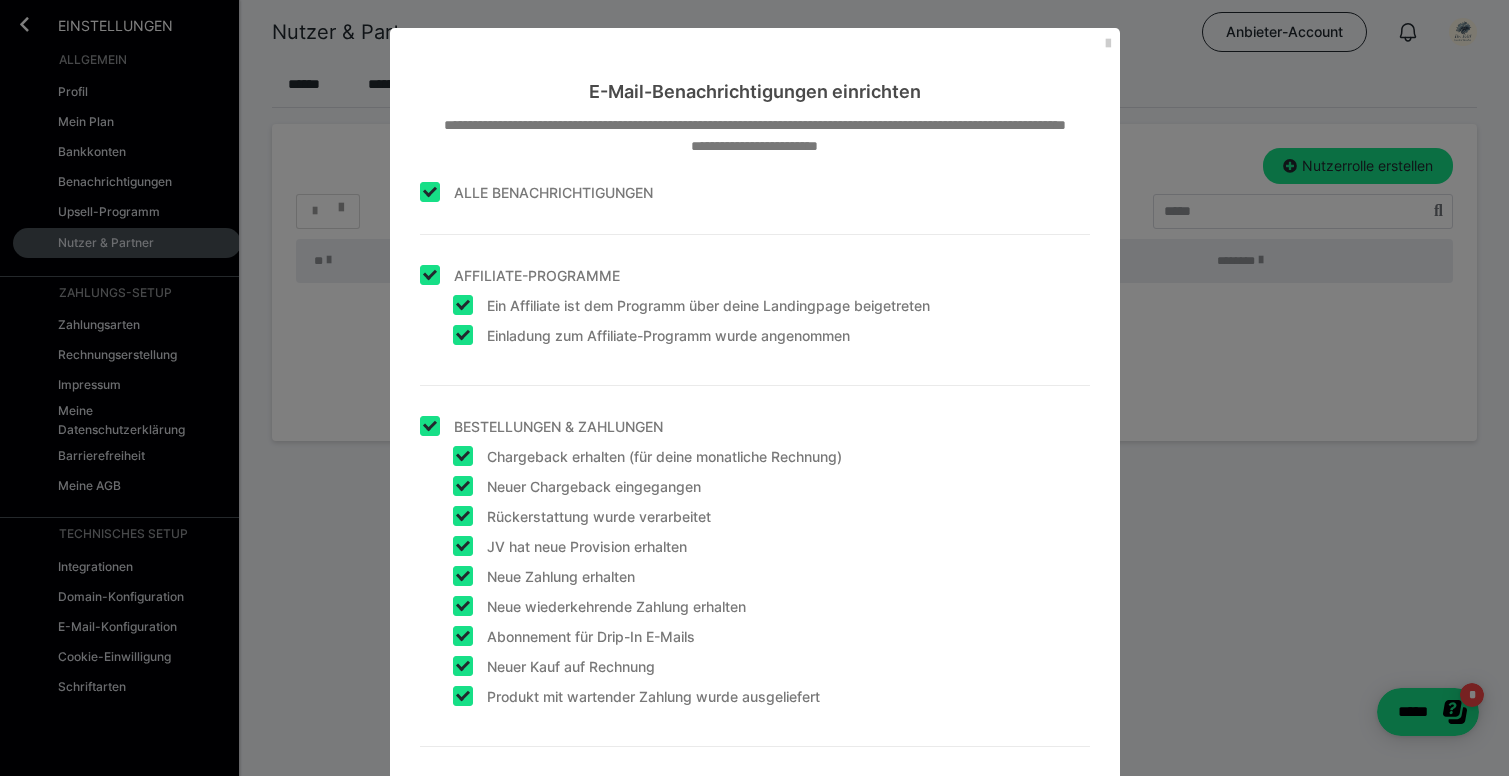 checkbox on "true" 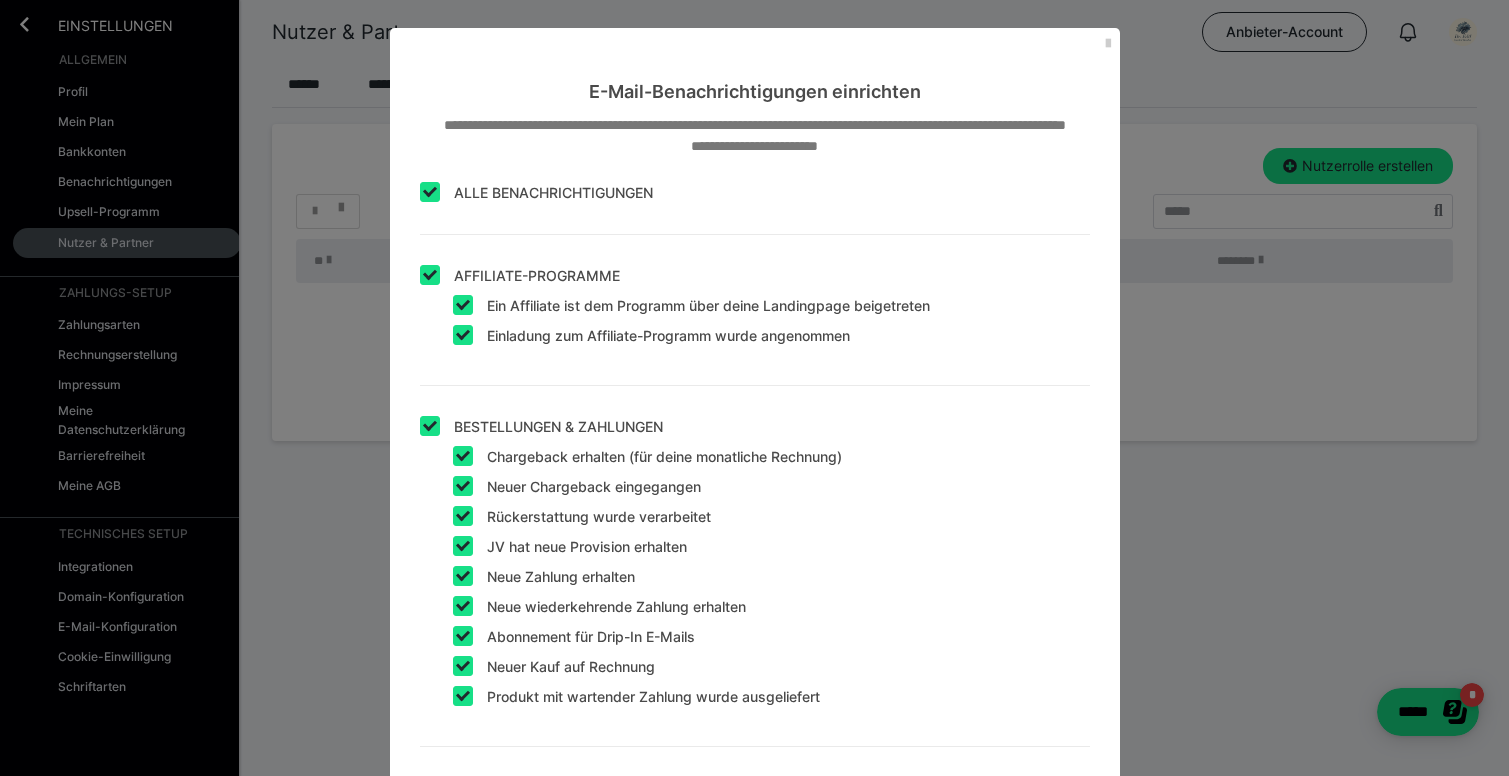 click at bounding box center (430, 426) 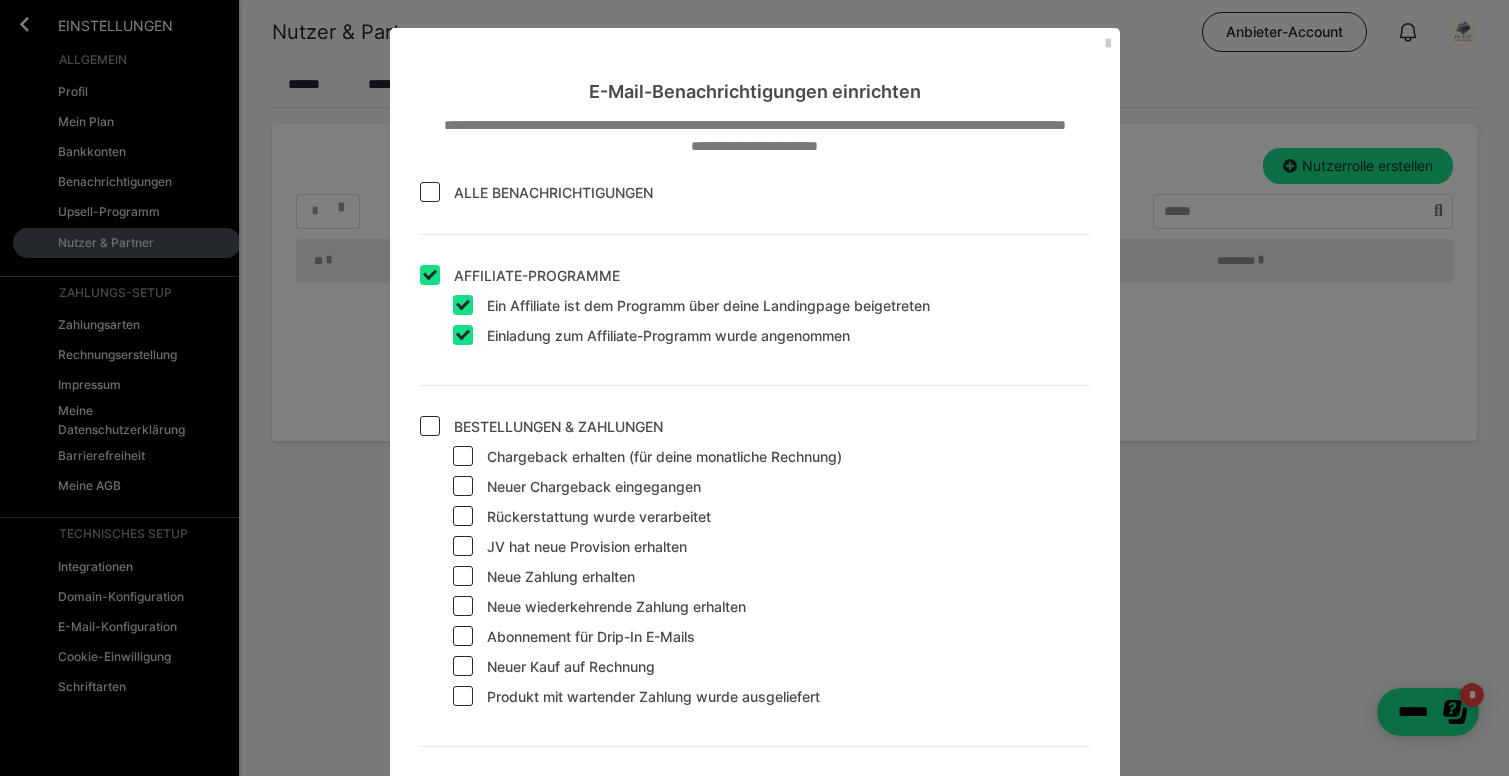 checkbox on "false" 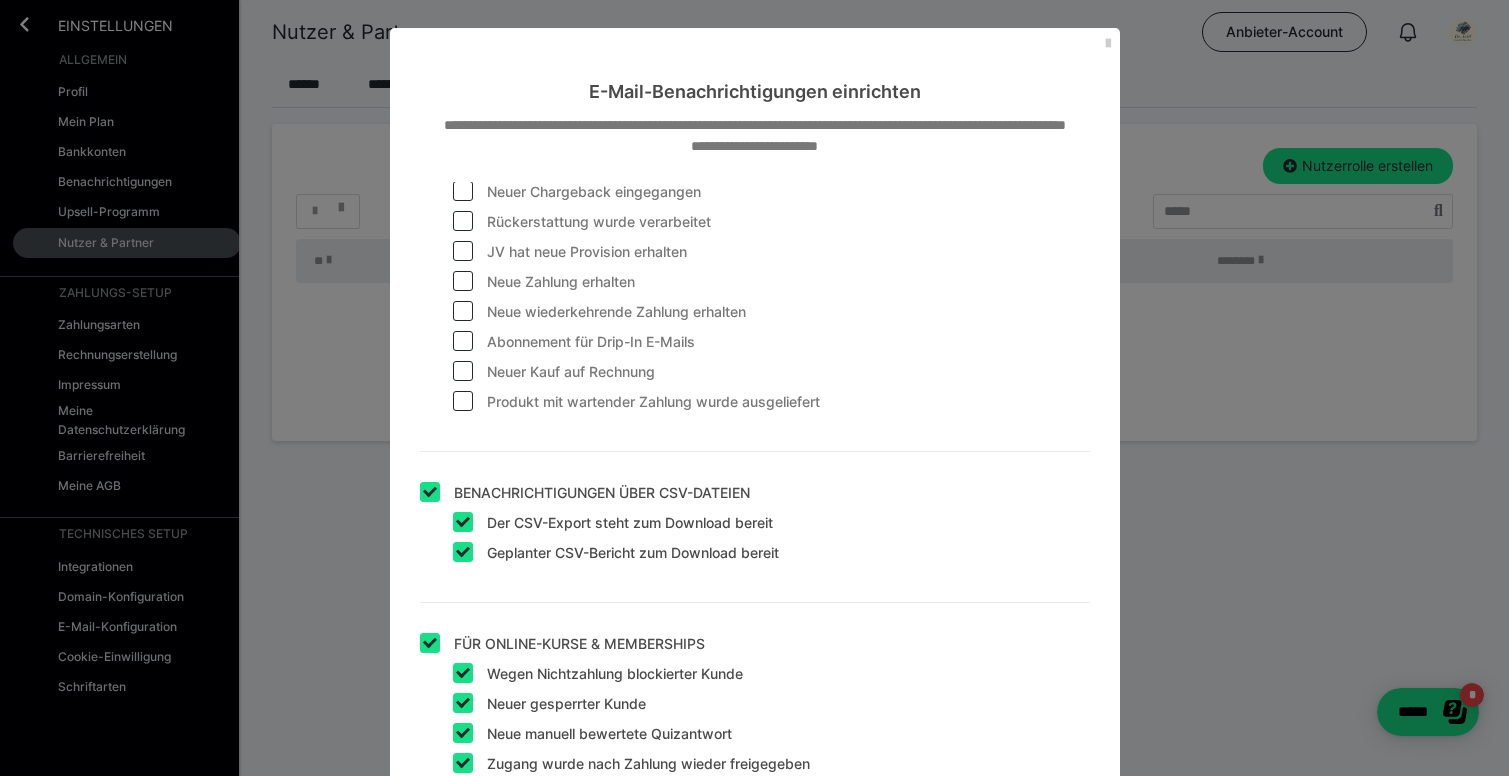 scroll, scrollTop: 356, scrollLeft: 0, axis: vertical 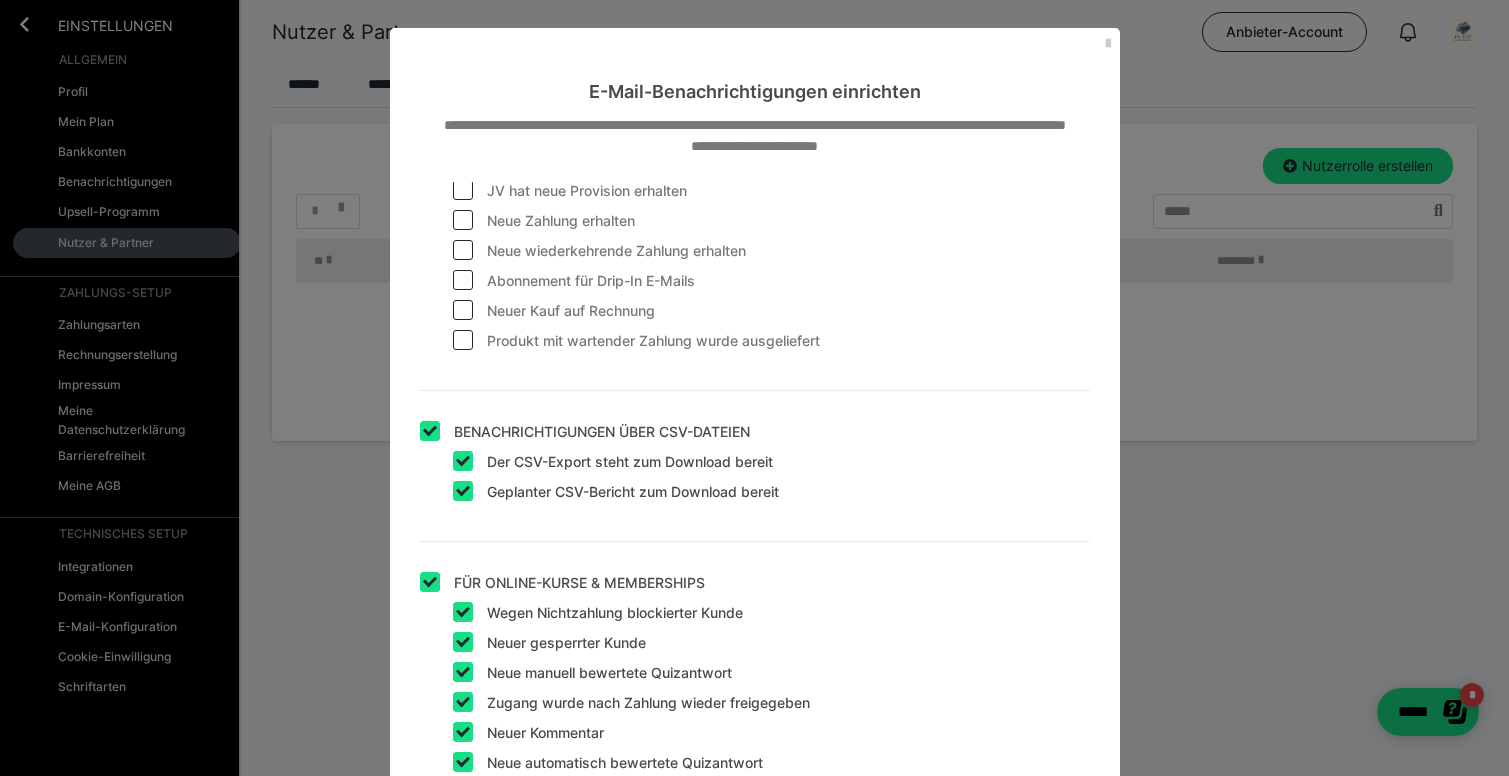 click at bounding box center [430, 431] 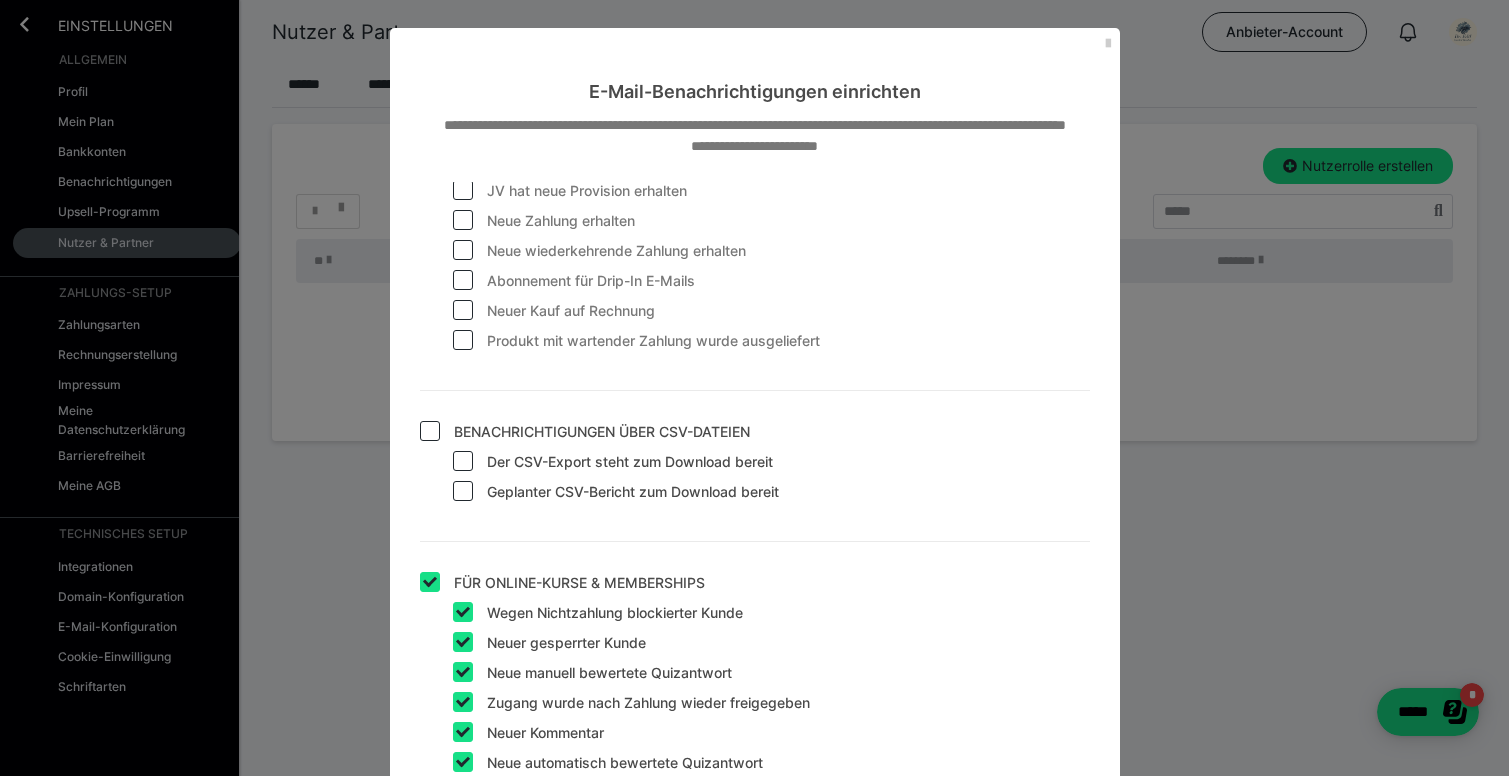 checkbox on "false" 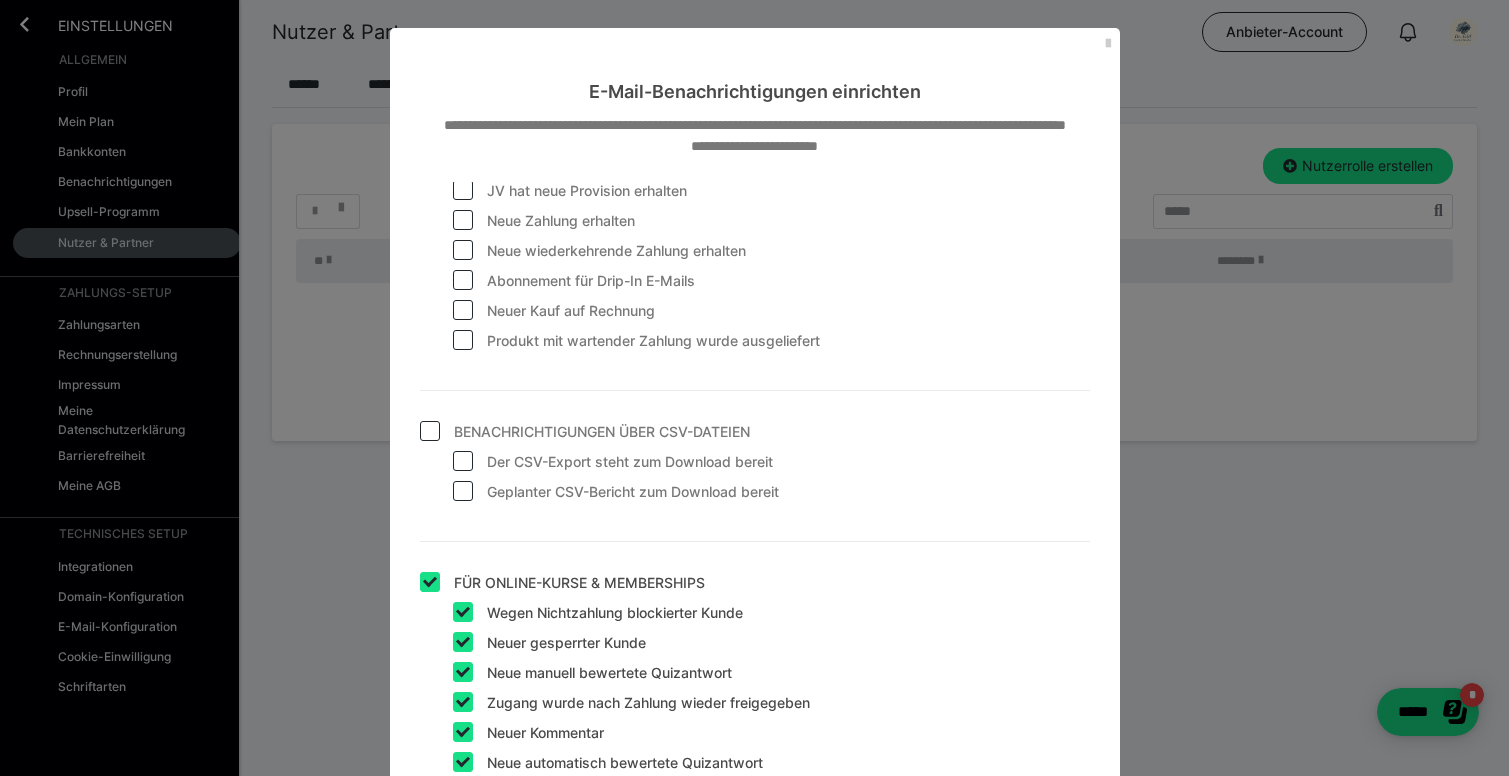 click on "**********" at bounding box center [754, 388] 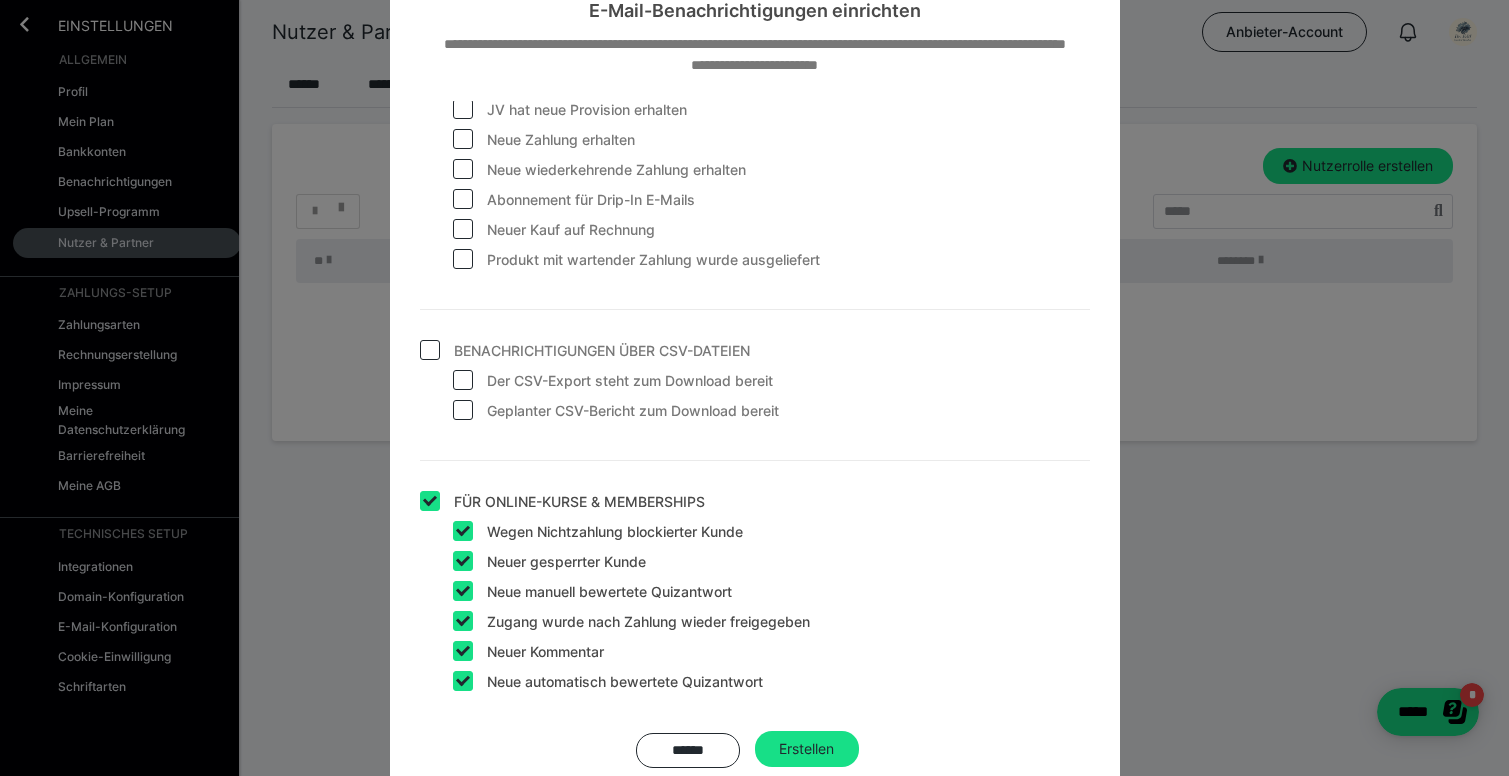 scroll, scrollTop: 149, scrollLeft: 0, axis: vertical 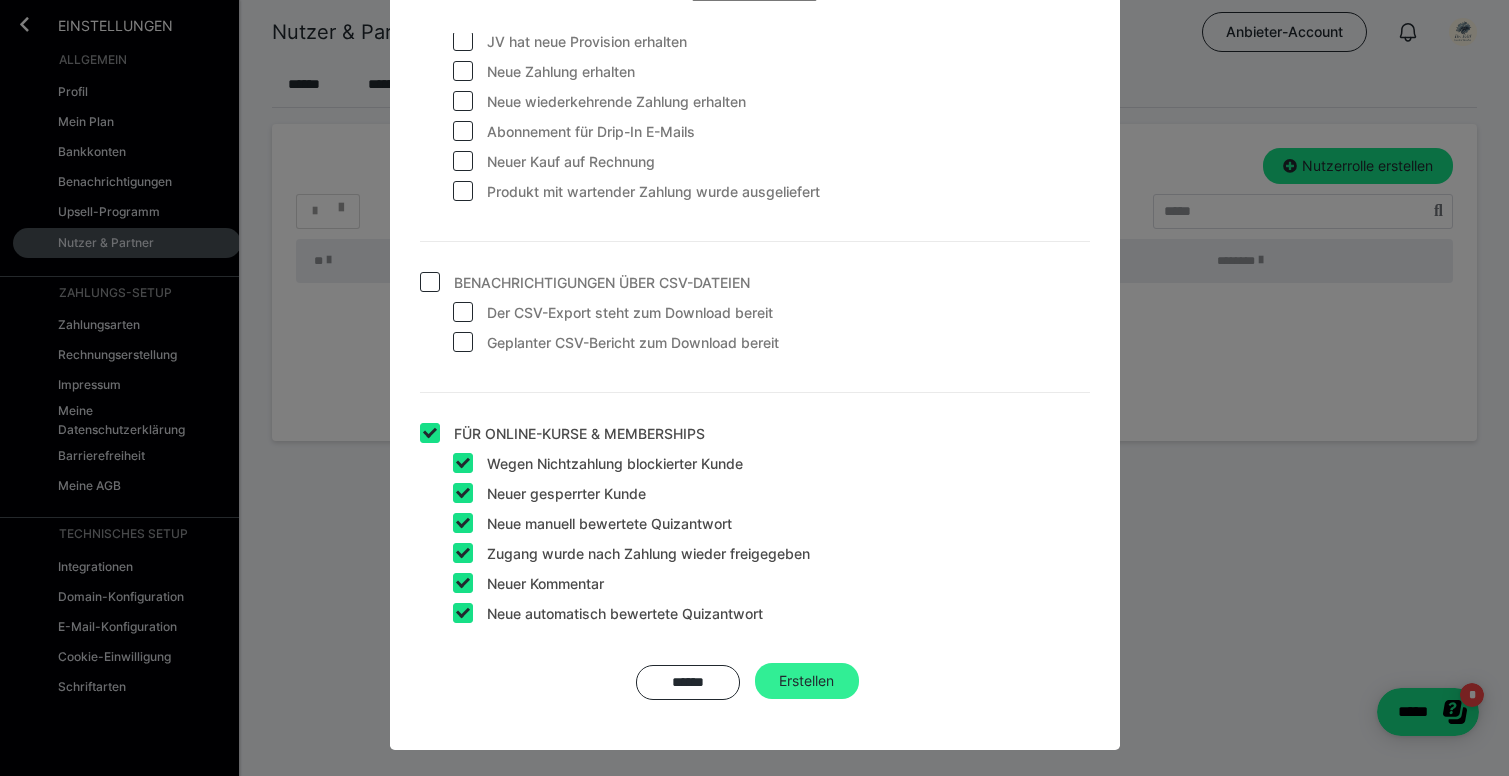 click on "Erstellen" at bounding box center [807, 681] 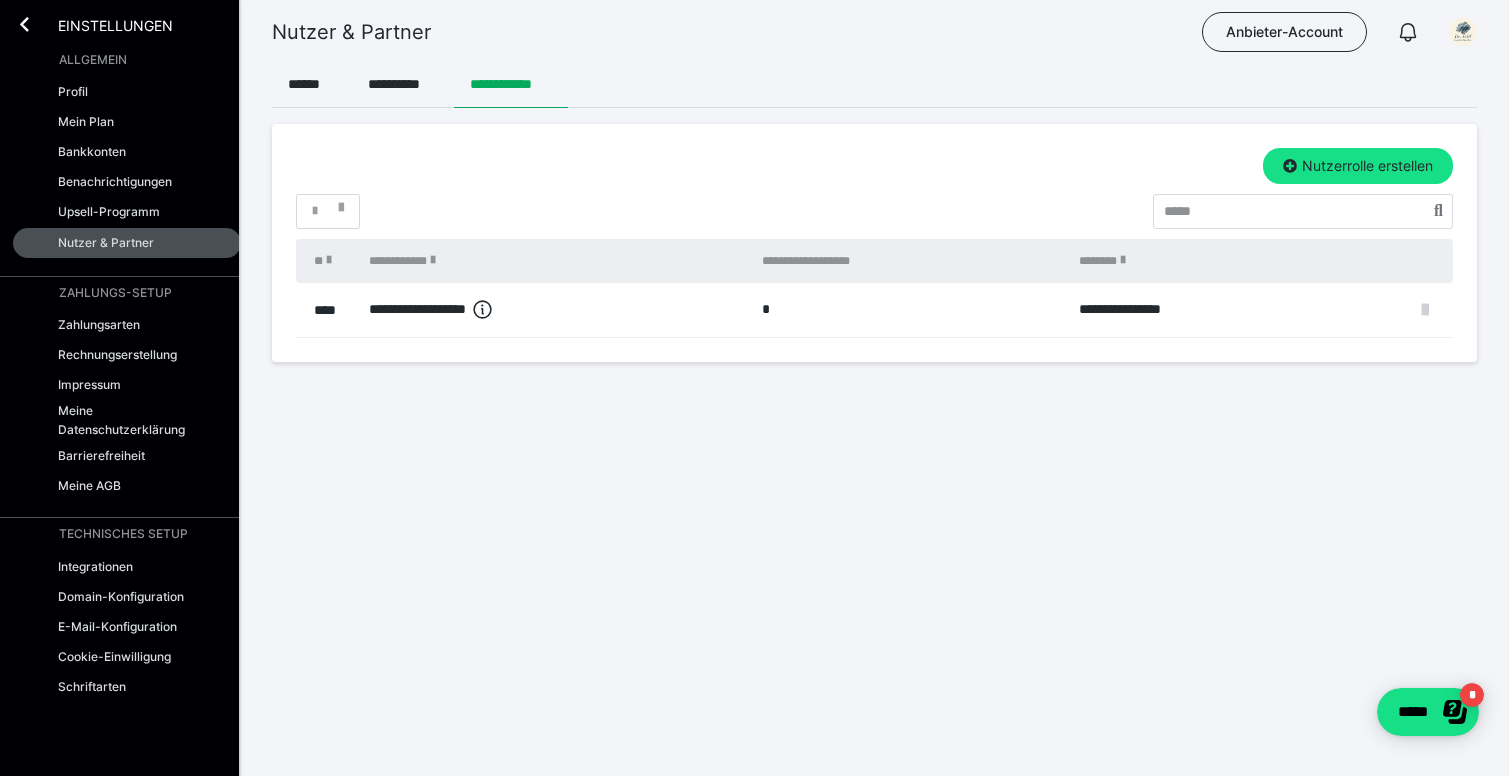 click at bounding box center (1425, 310) 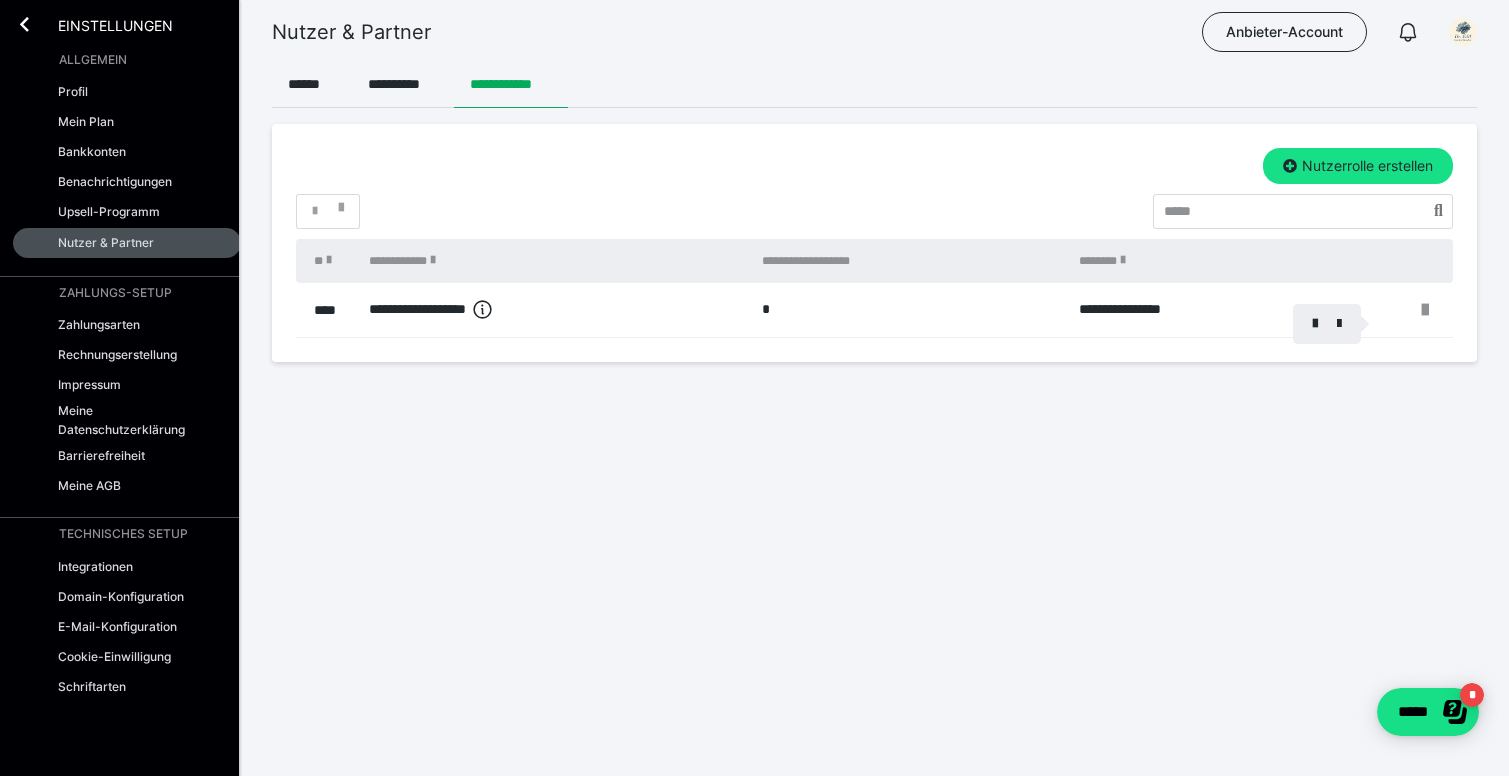 click at bounding box center (754, 388) 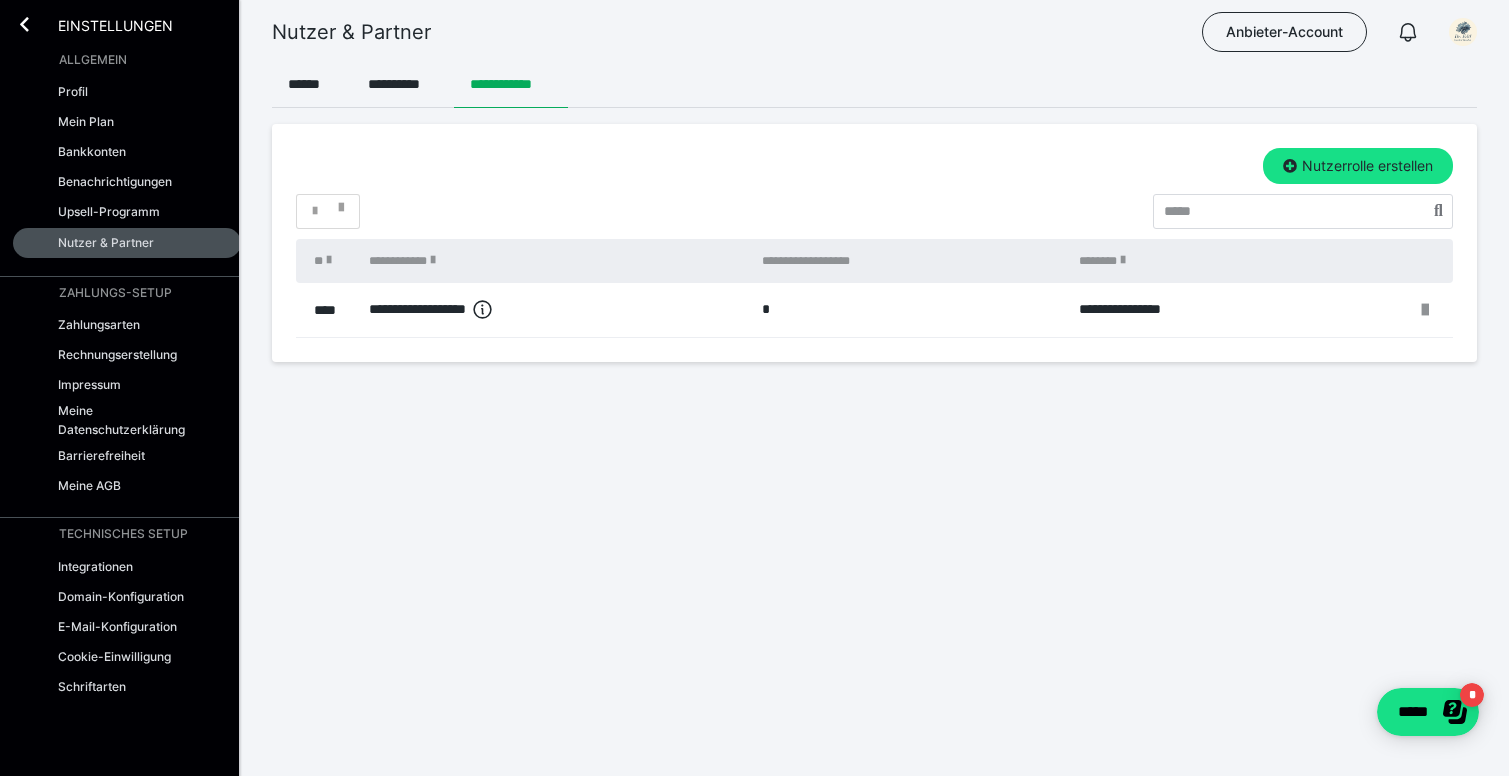click on "**********" at bounding box center (555, 310) 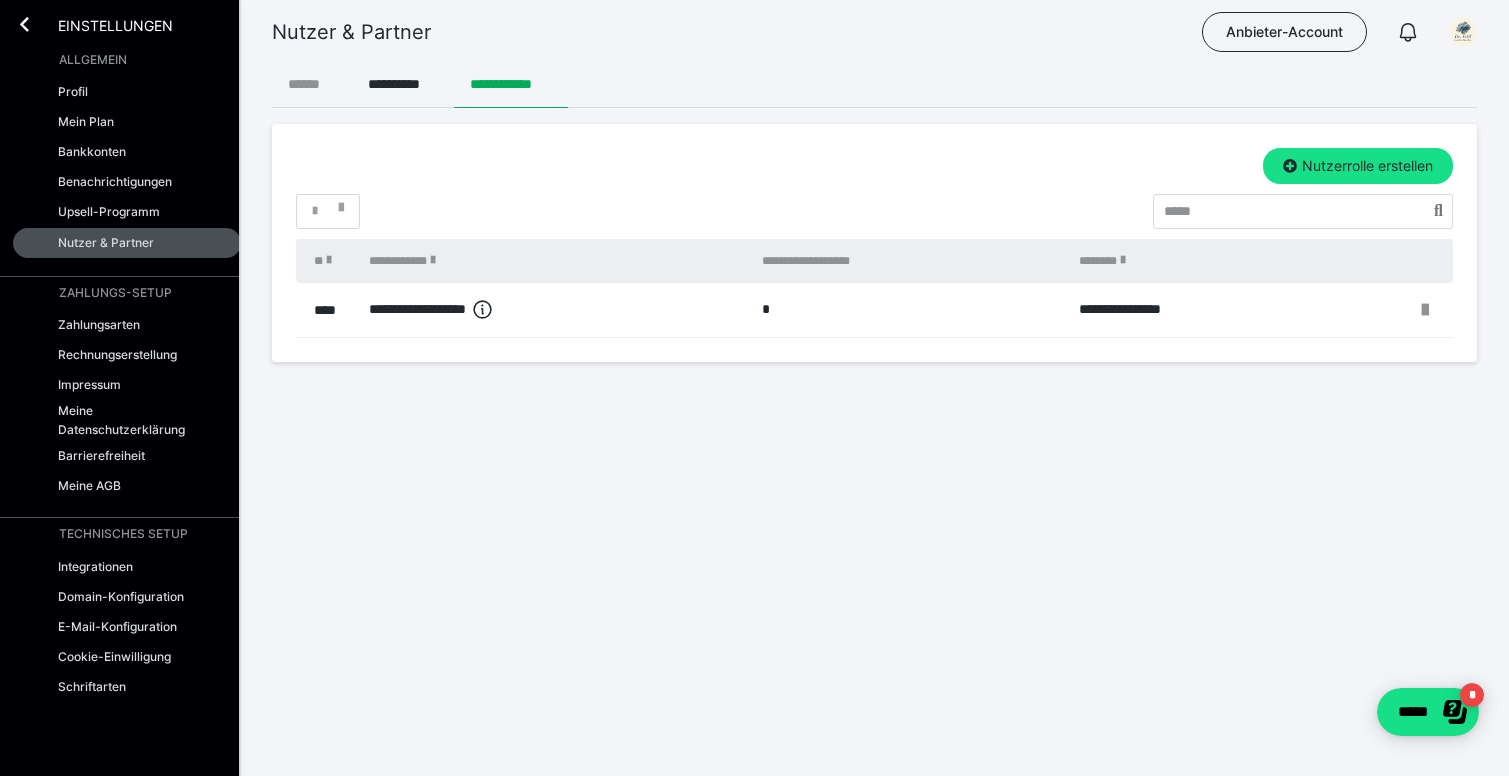 click on "******" at bounding box center (312, 84) 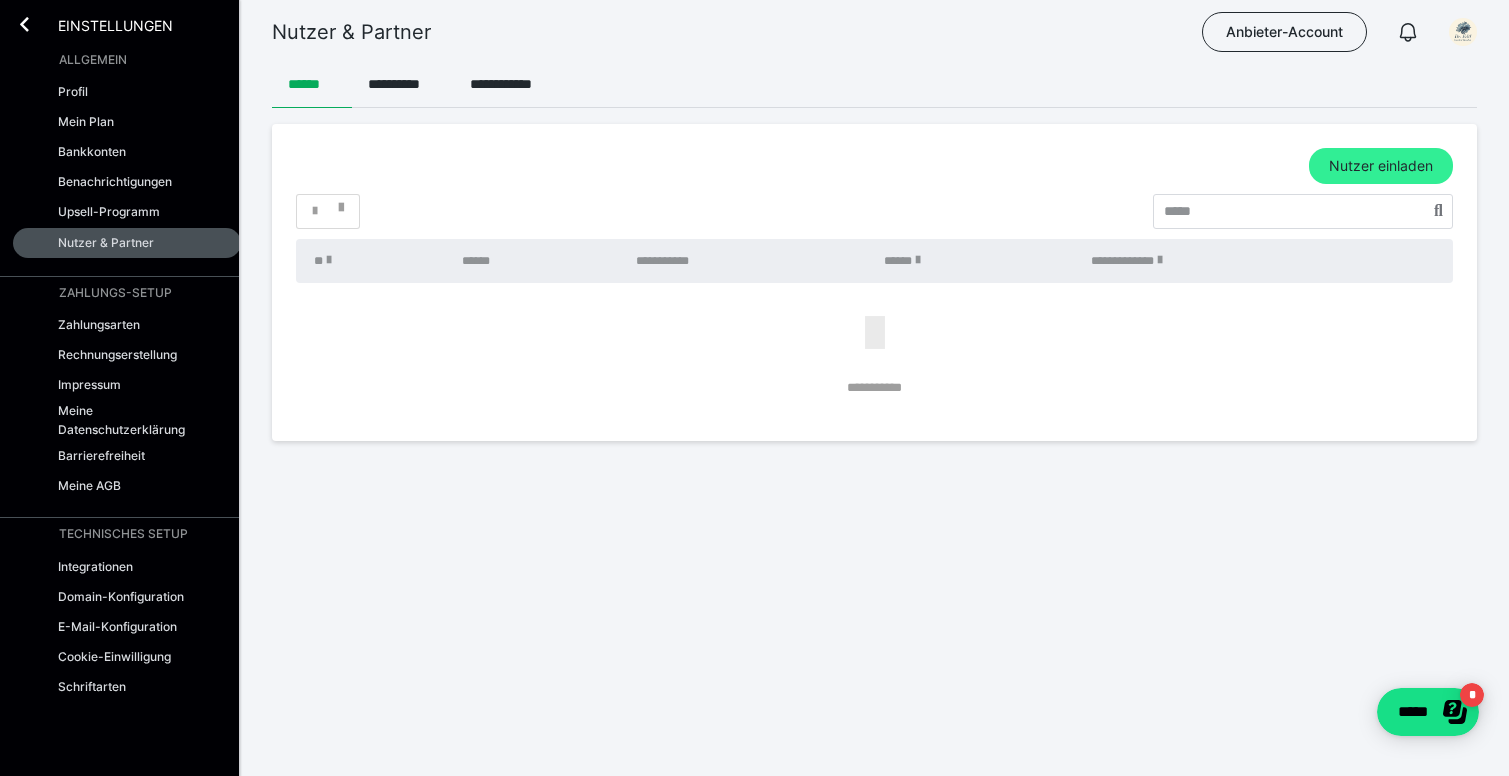 click on "Nutzer einladen" at bounding box center [1381, 166] 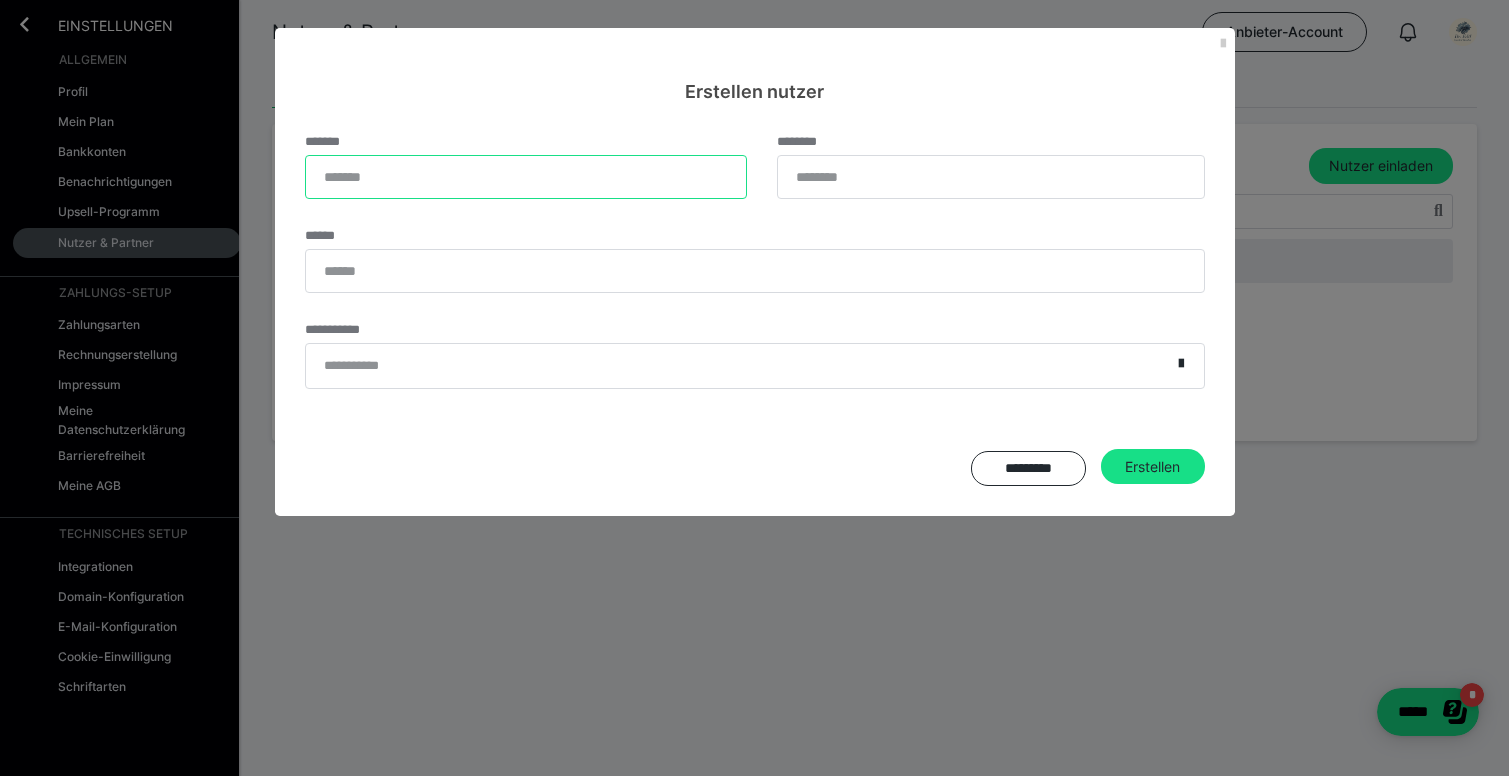 click on "*******" at bounding box center (526, 177) 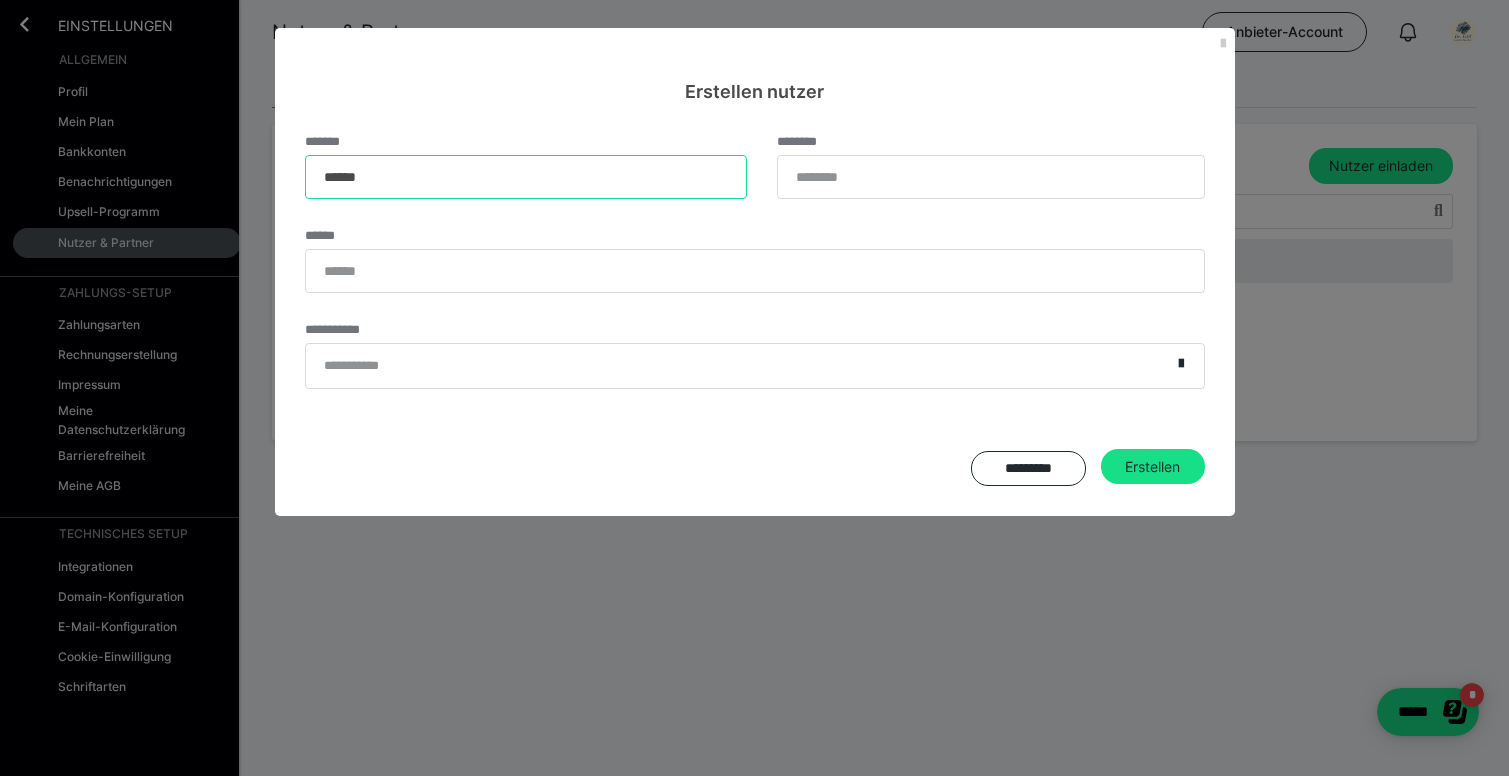 type on "******" 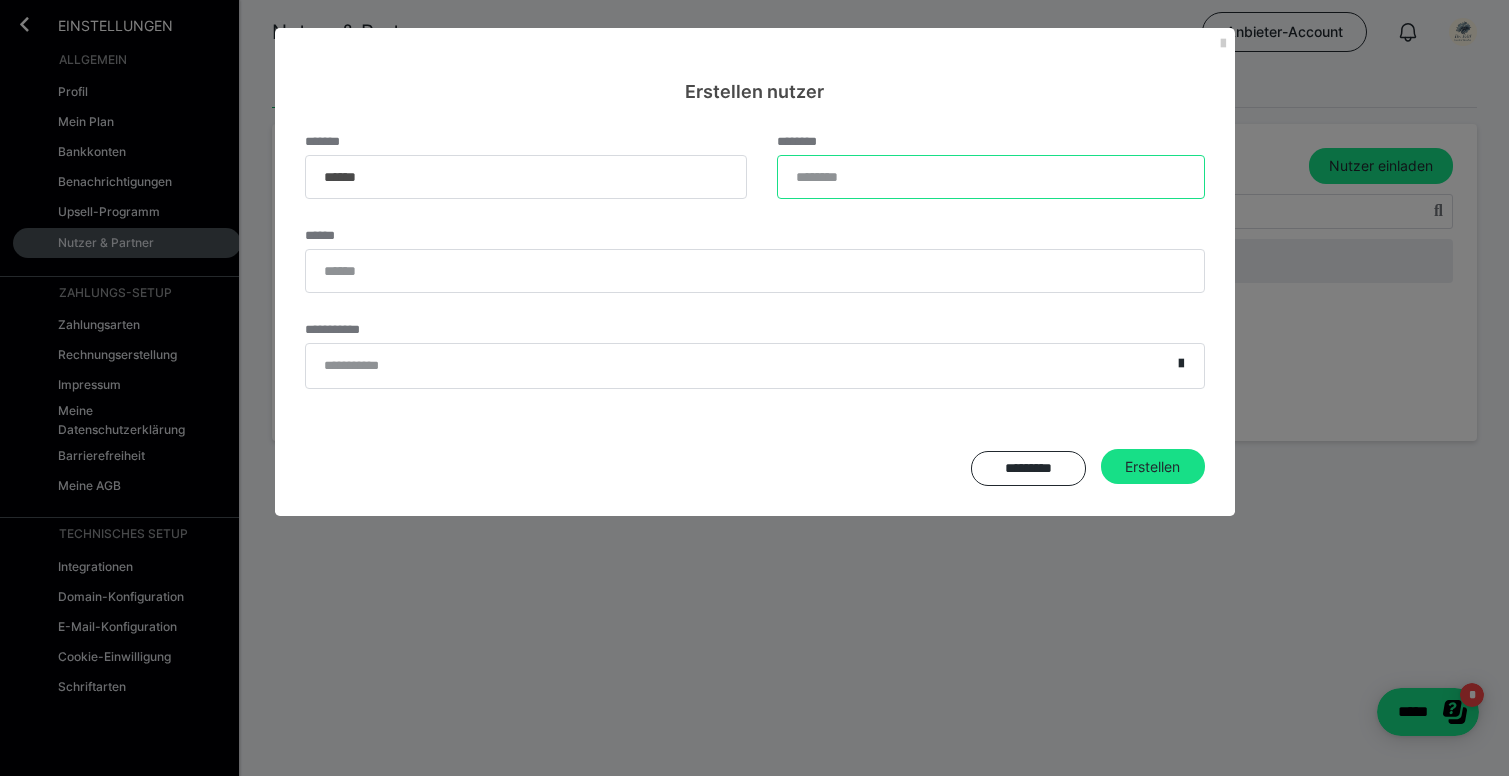 click on "********" at bounding box center (991, 177) 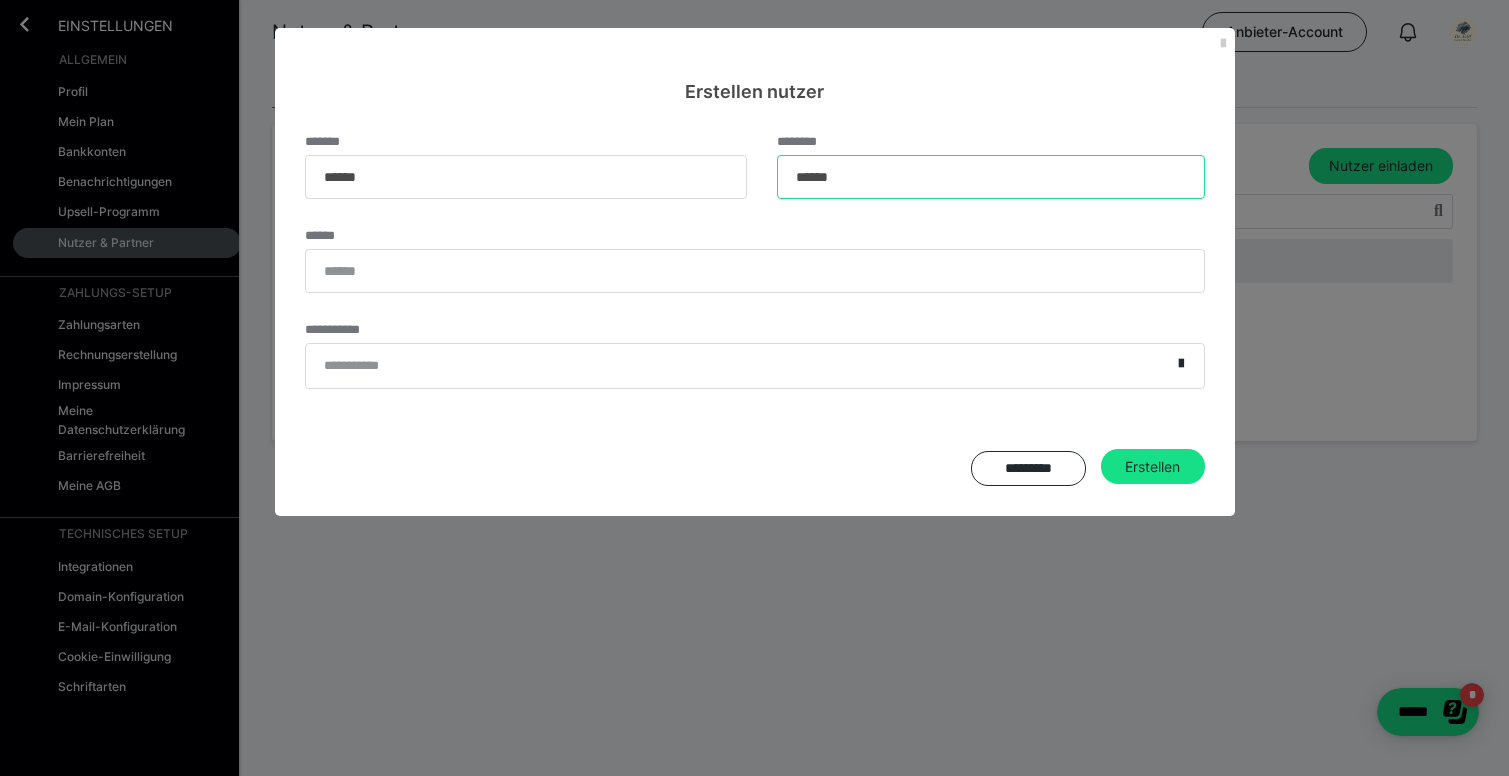 type on "******" 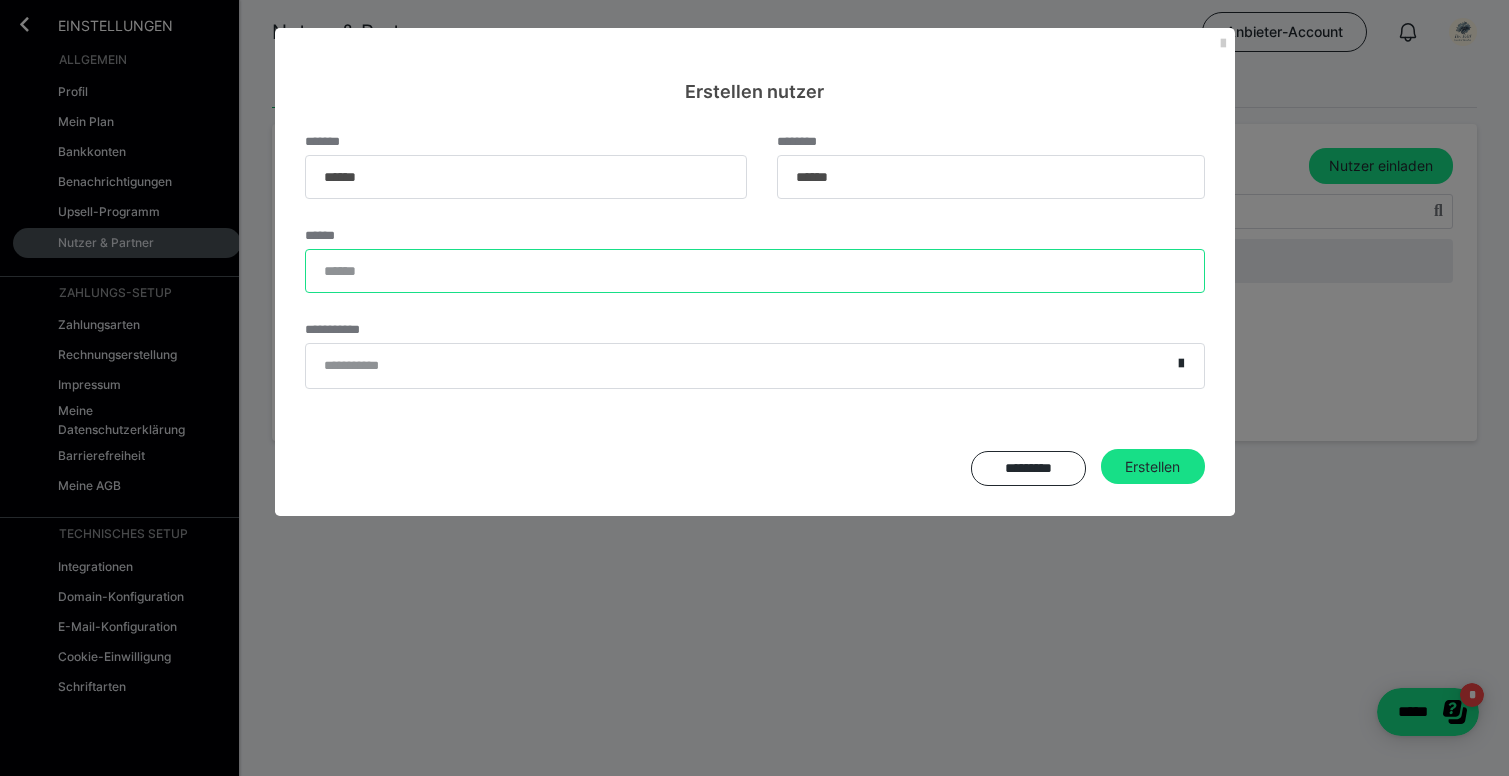 click on "******" at bounding box center [755, 271] 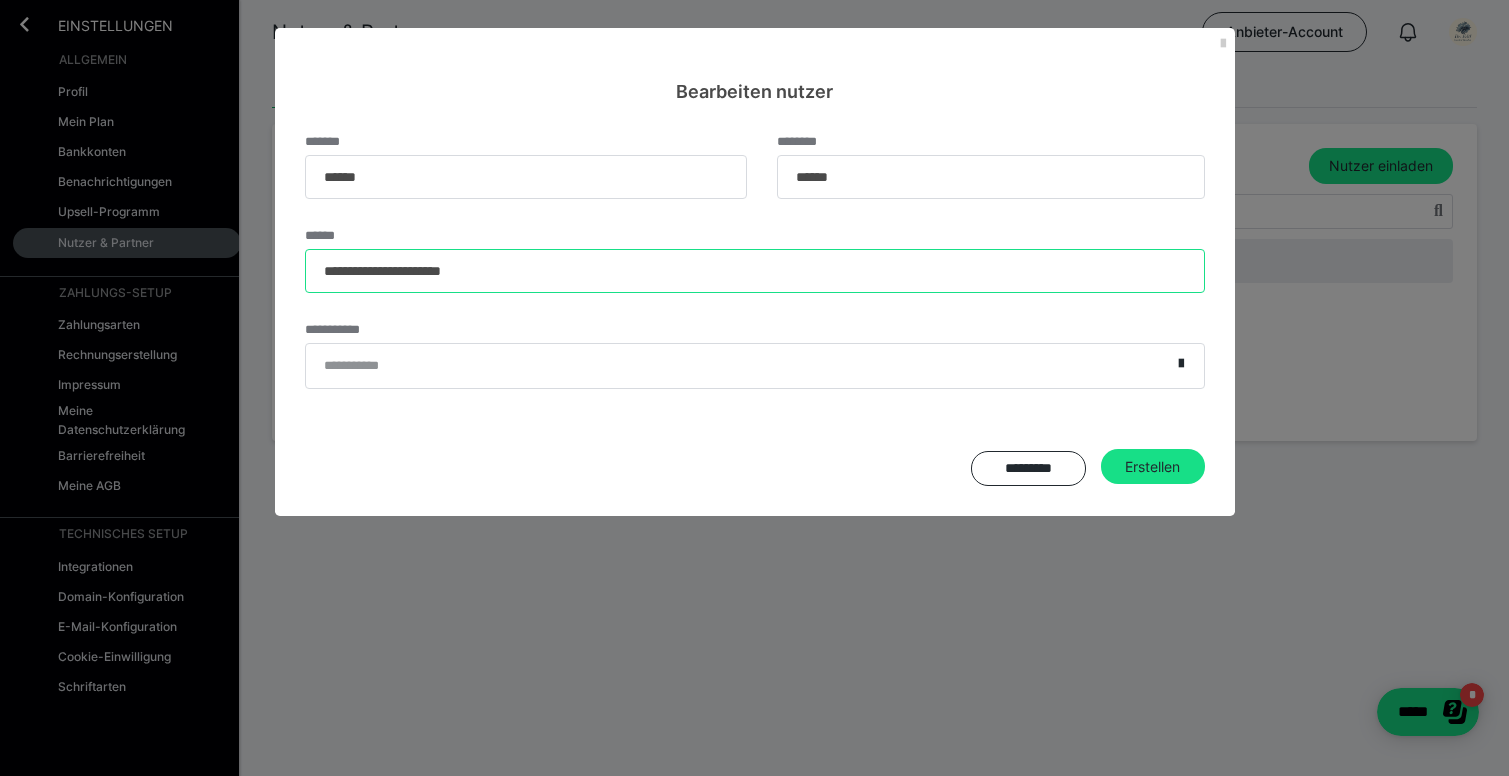 type on "**********" 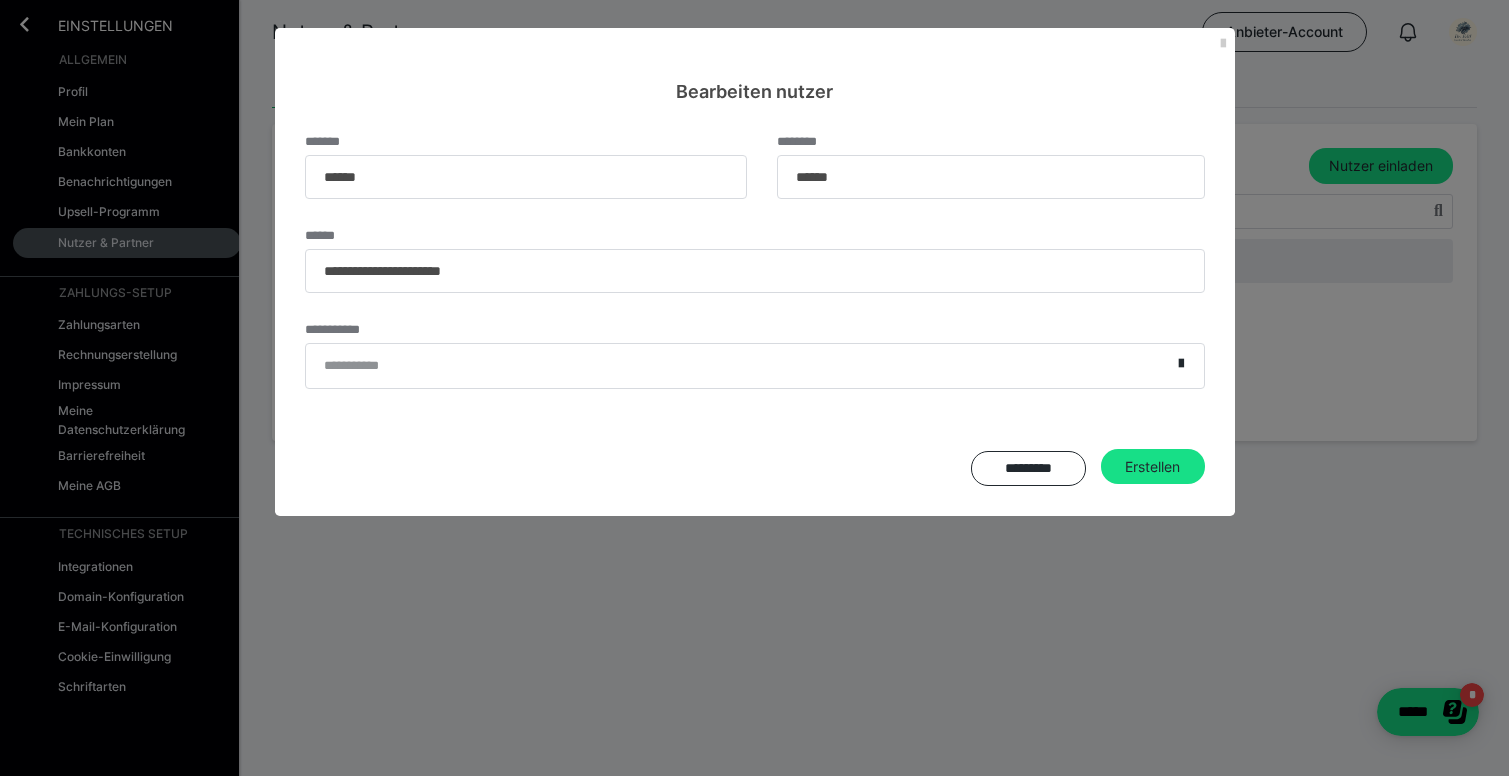click on "**********" at bounding box center [738, 366] 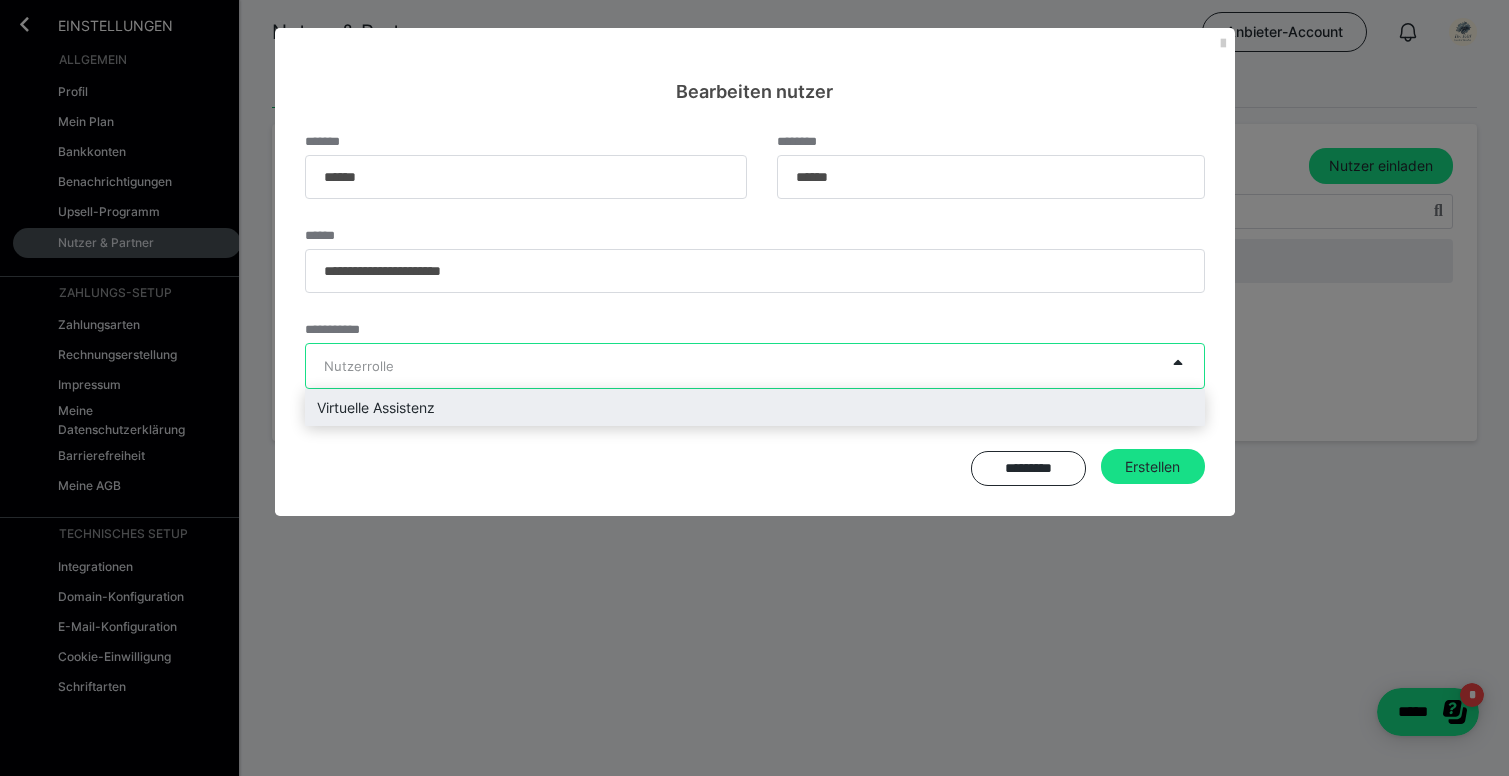 click on "Virtuelle Assistenz" at bounding box center [755, 407] 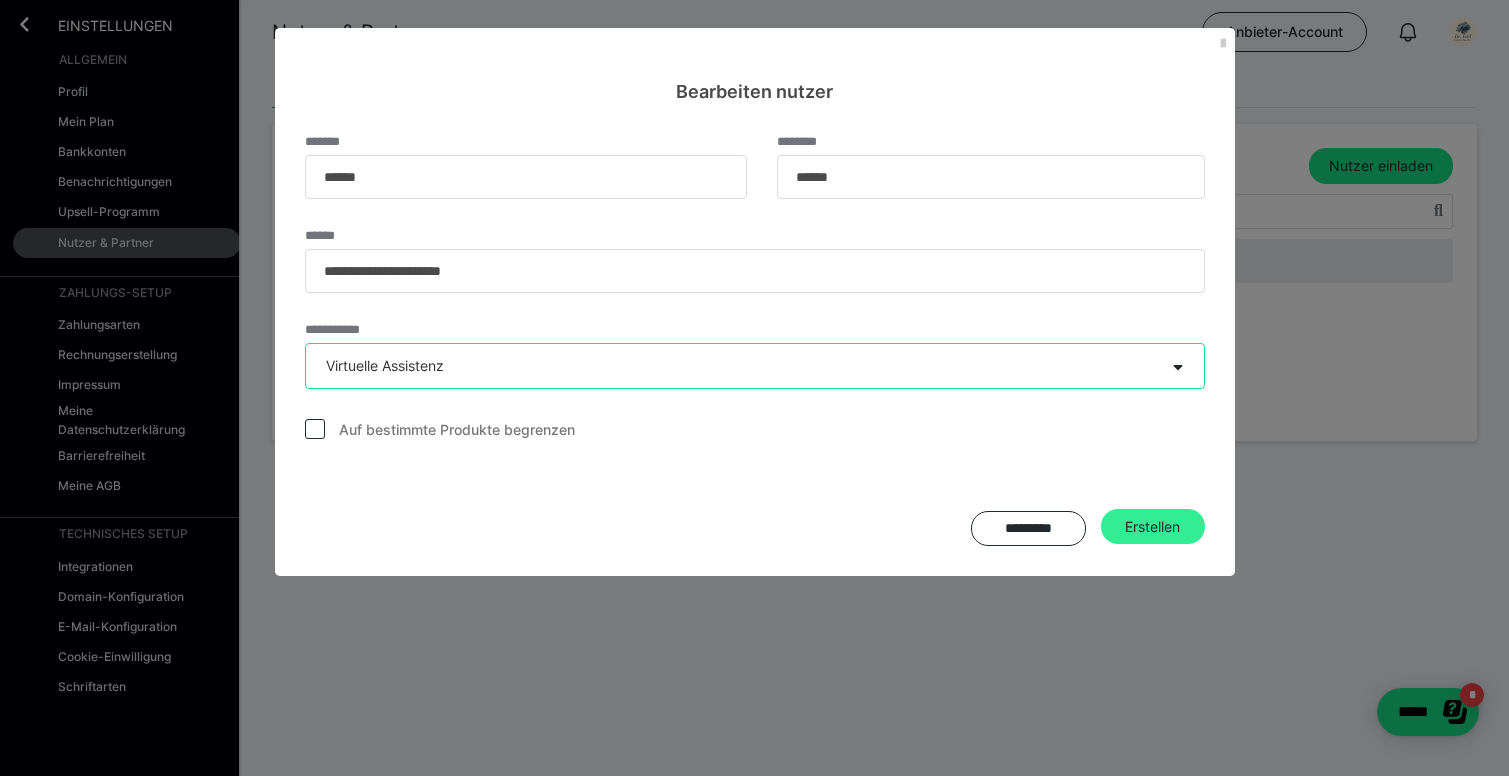 click on "Erstellen" at bounding box center [1153, 527] 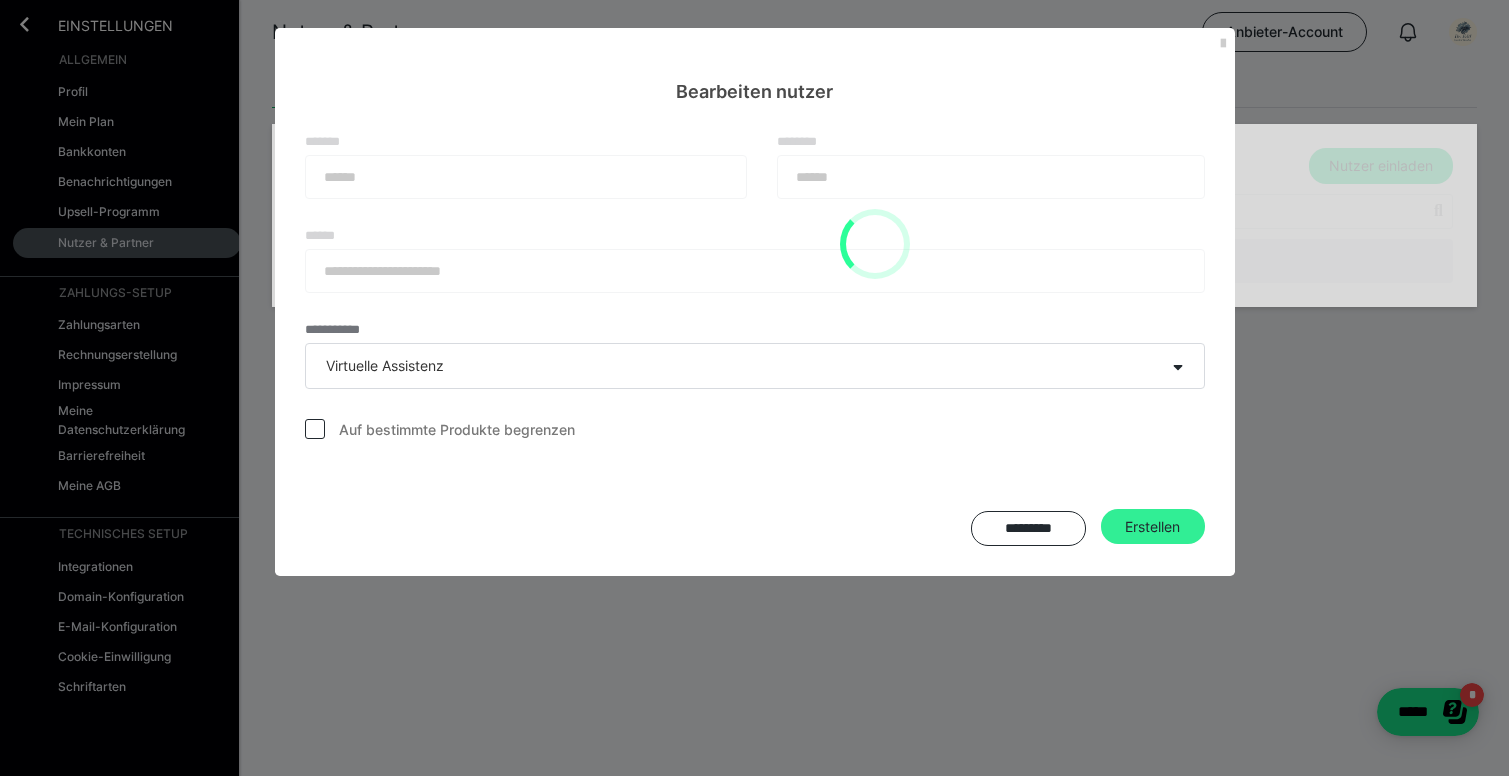 type 